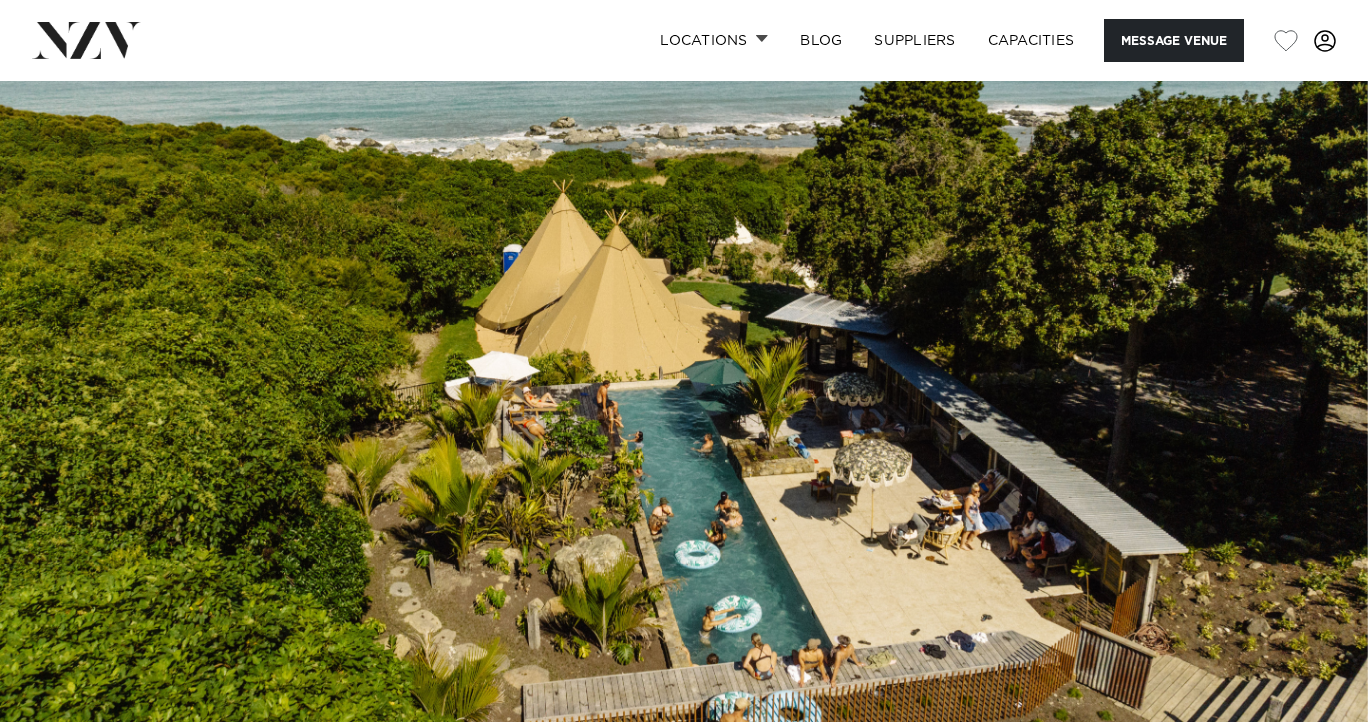 scroll, scrollTop: 0, scrollLeft: 0, axis: both 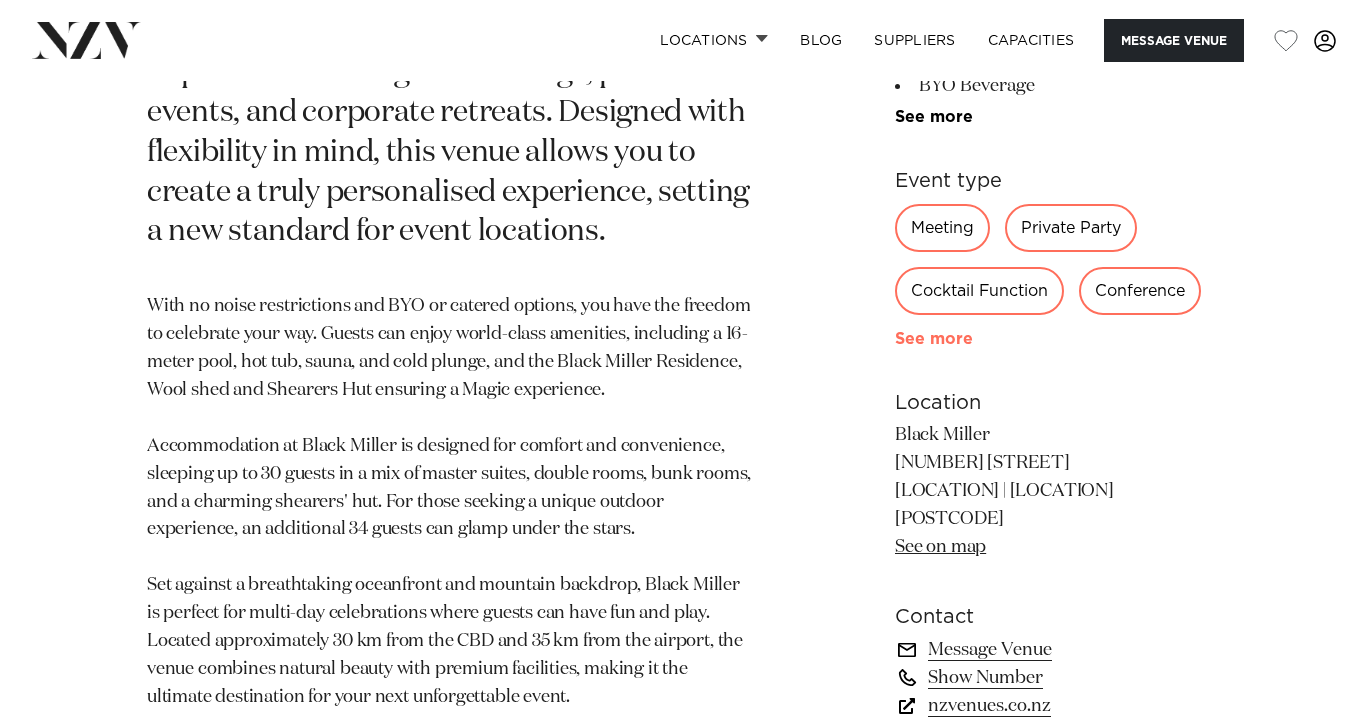click on "See more" at bounding box center [973, 339] 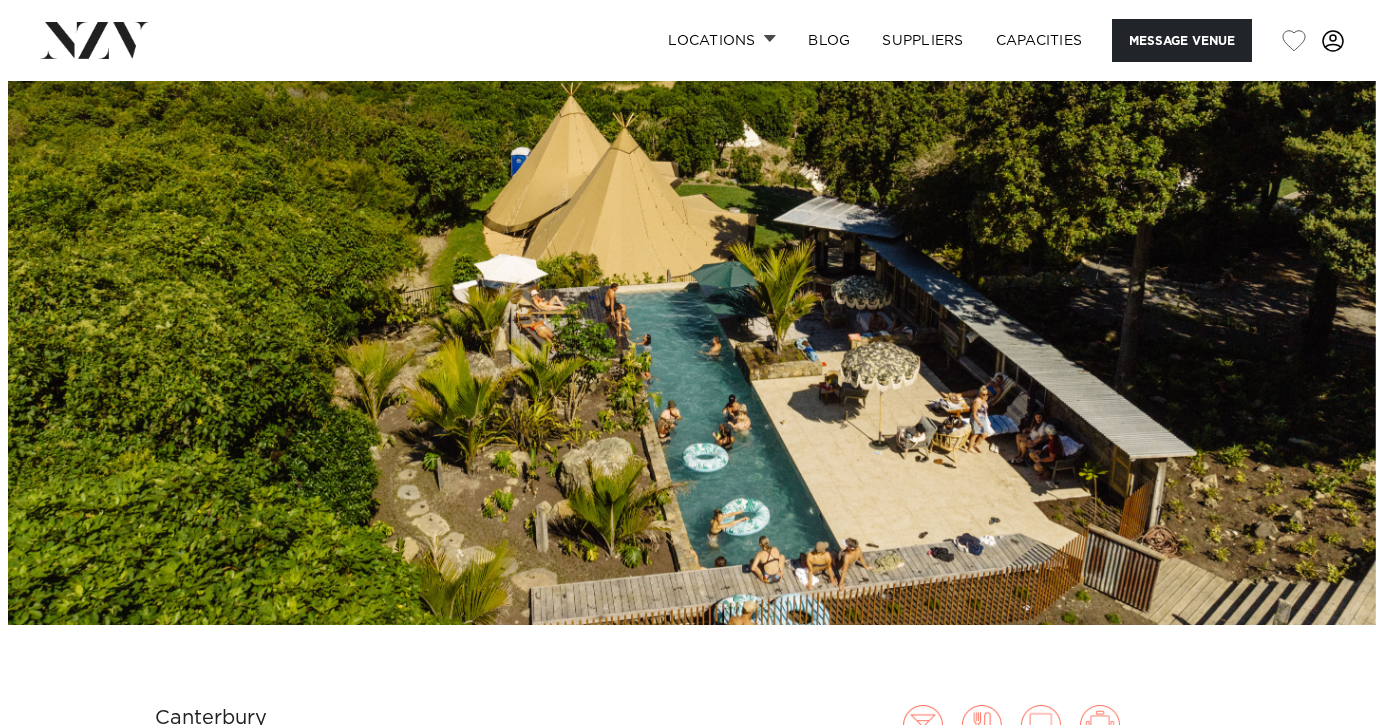 scroll, scrollTop: 0, scrollLeft: 0, axis: both 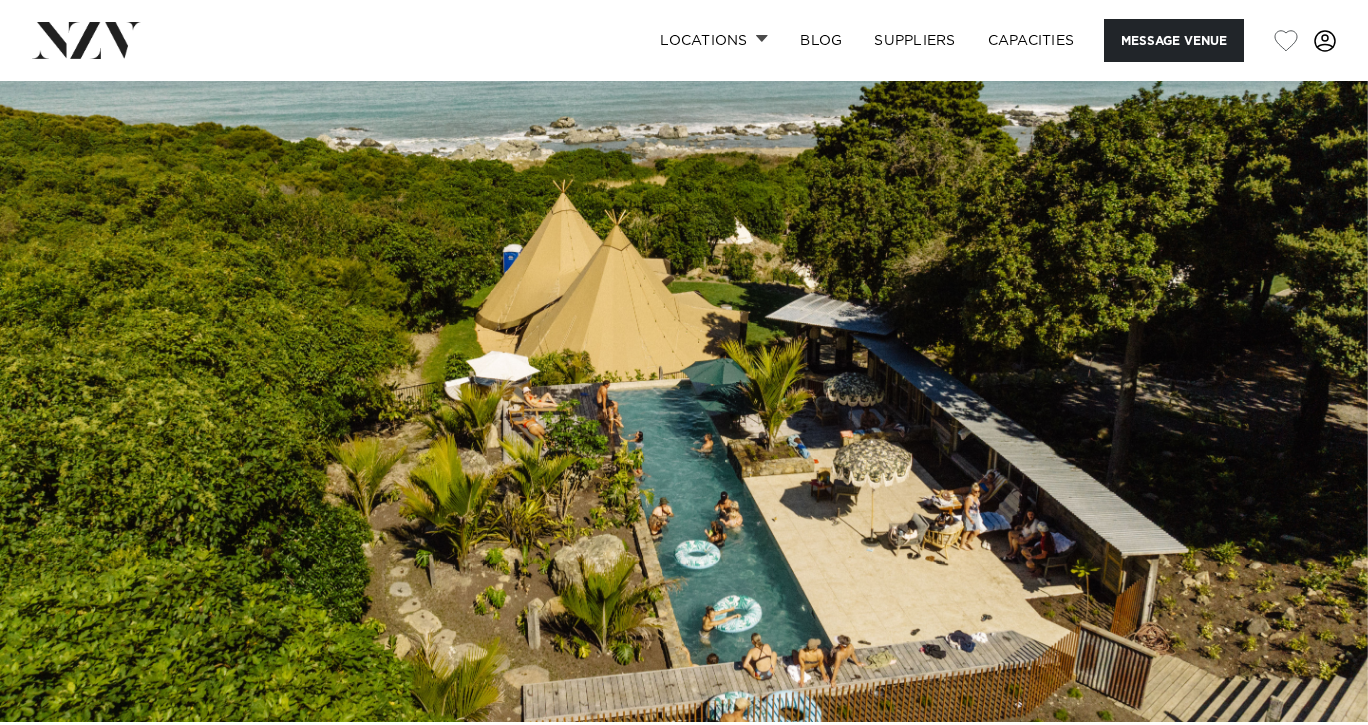click at bounding box center (684, 401) 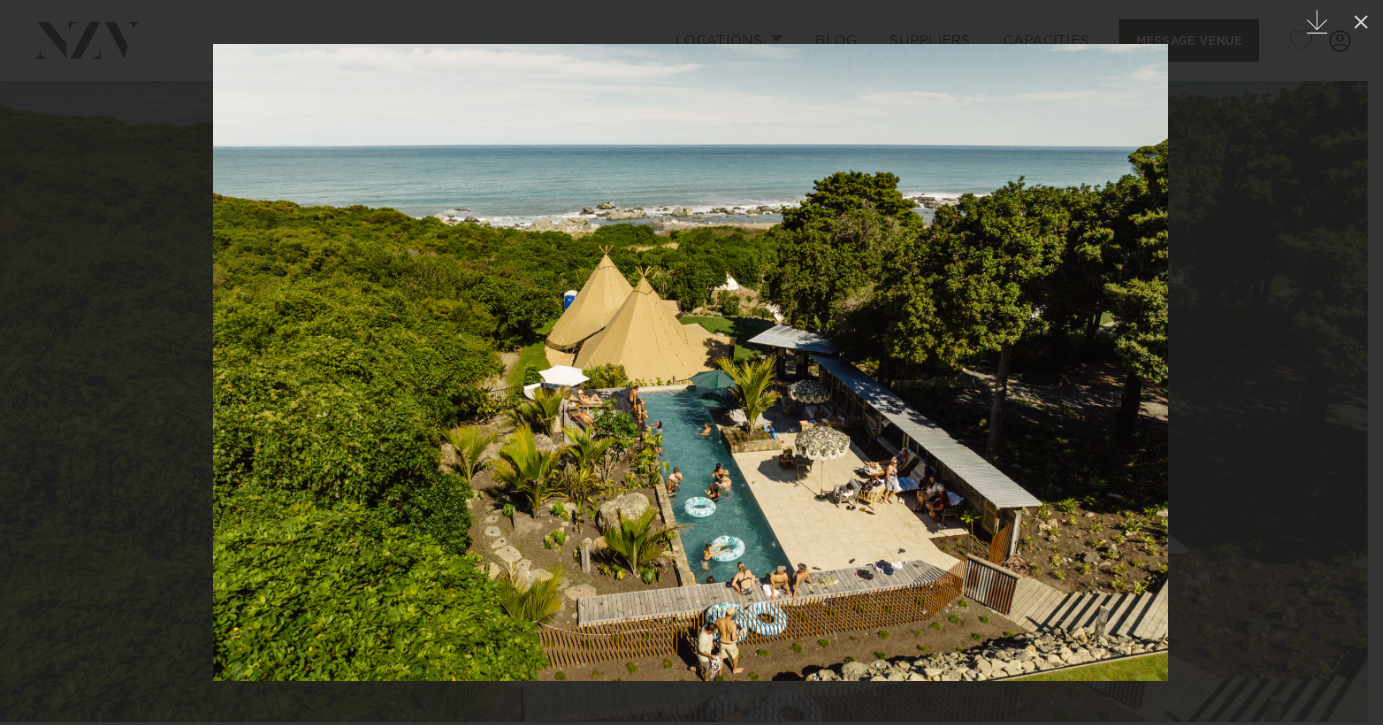 click at bounding box center (691, 362) 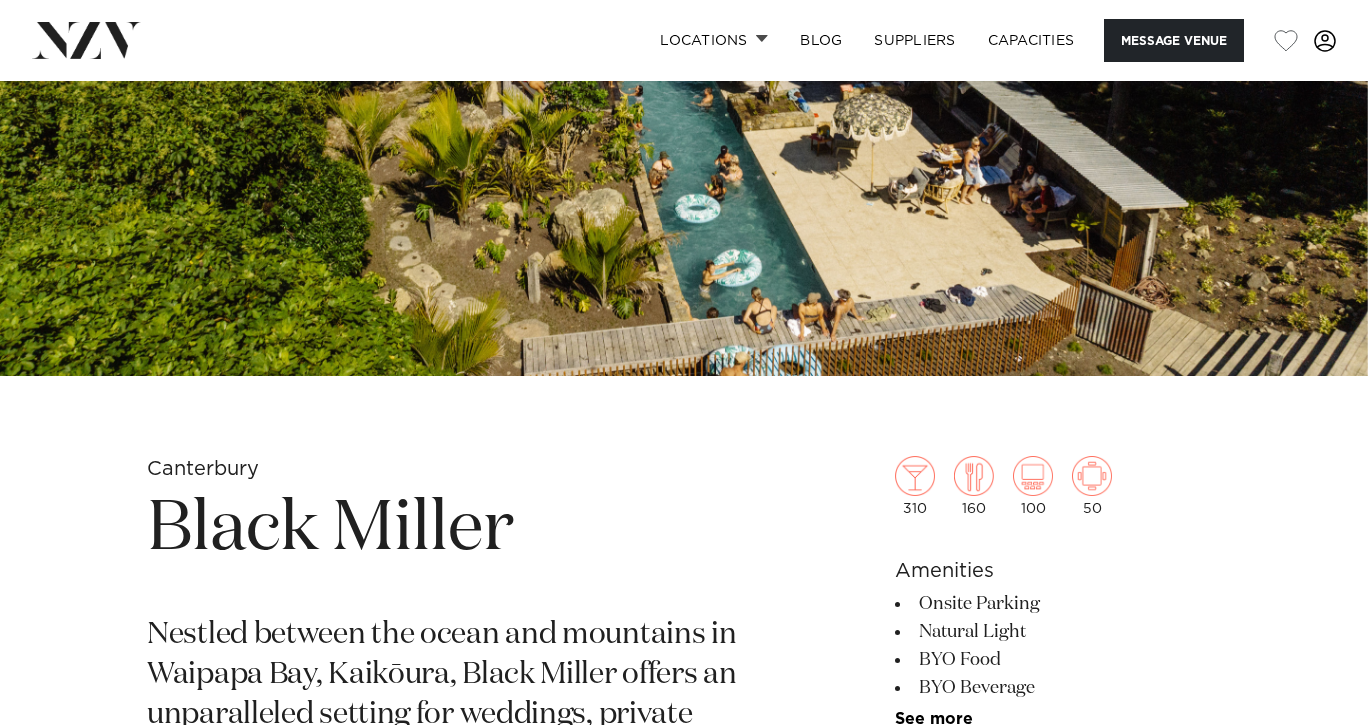 scroll, scrollTop: 633, scrollLeft: 0, axis: vertical 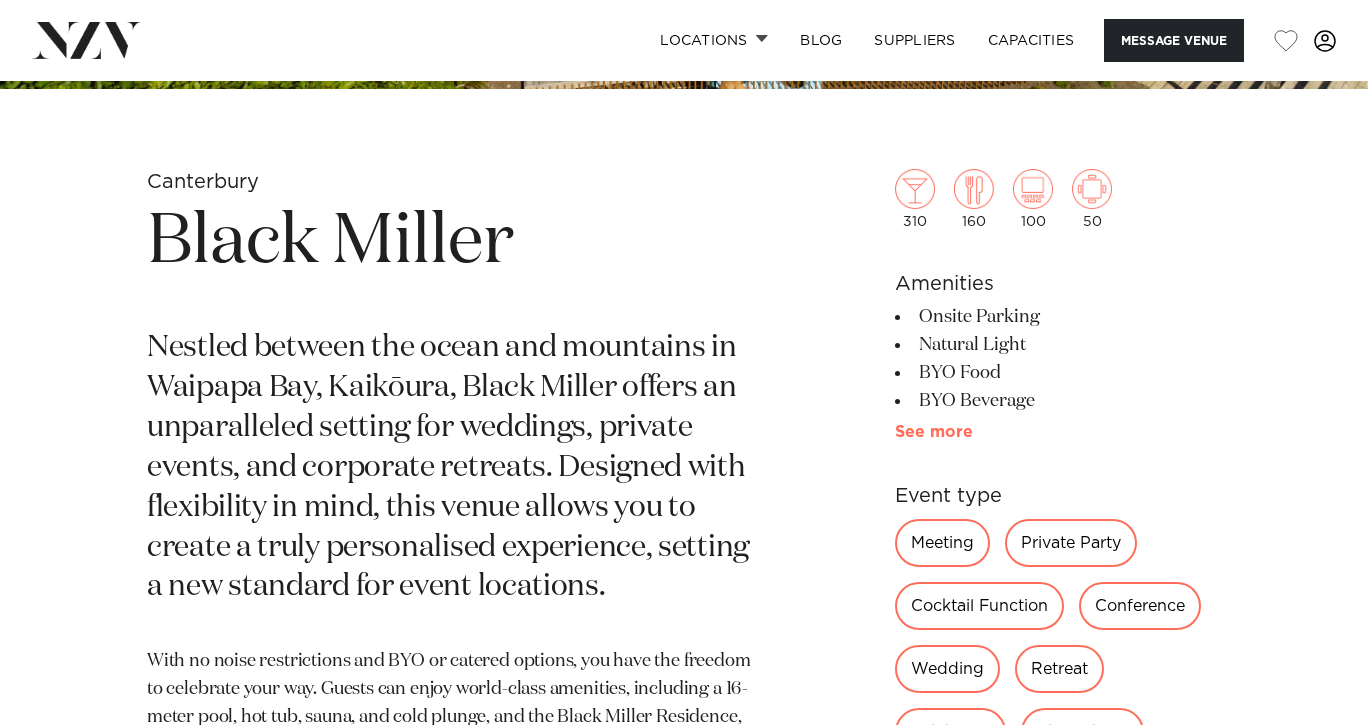 click on "See more" at bounding box center (973, 432) 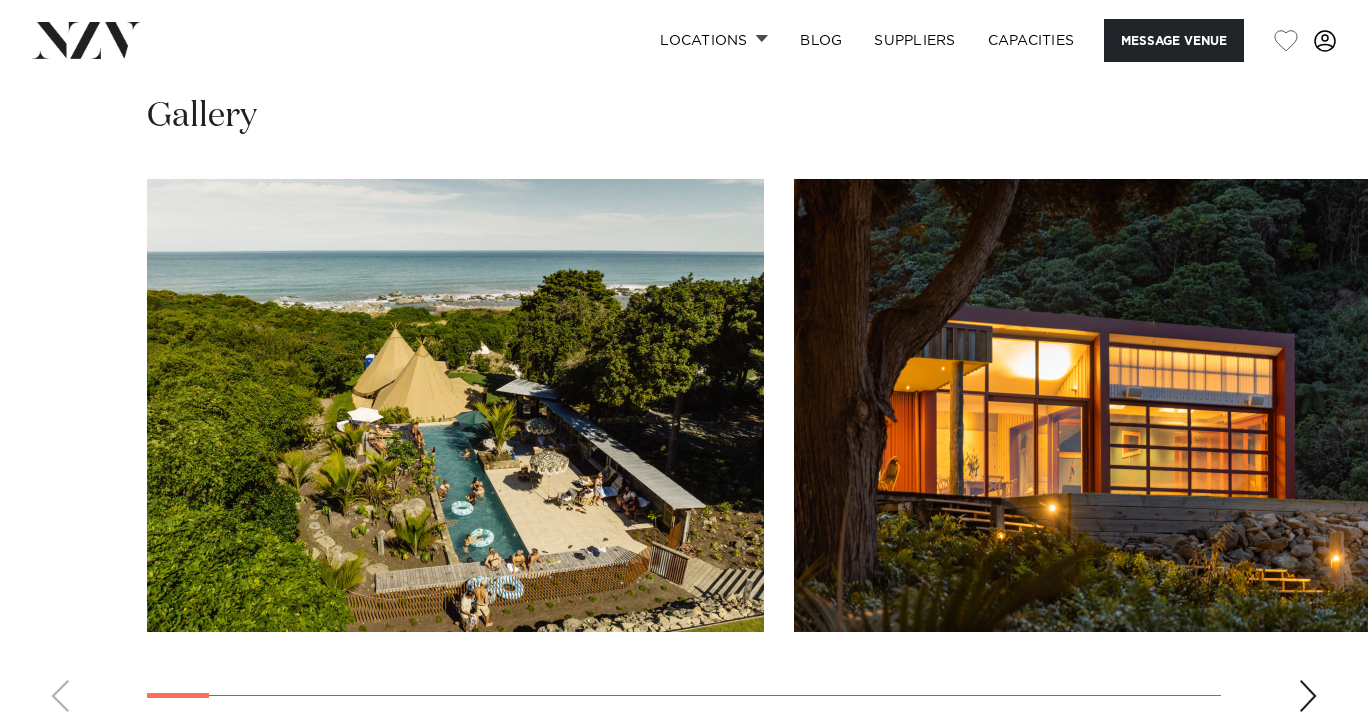 scroll, scrollTop: 2641, scrollLeft: 0, axis: vertical 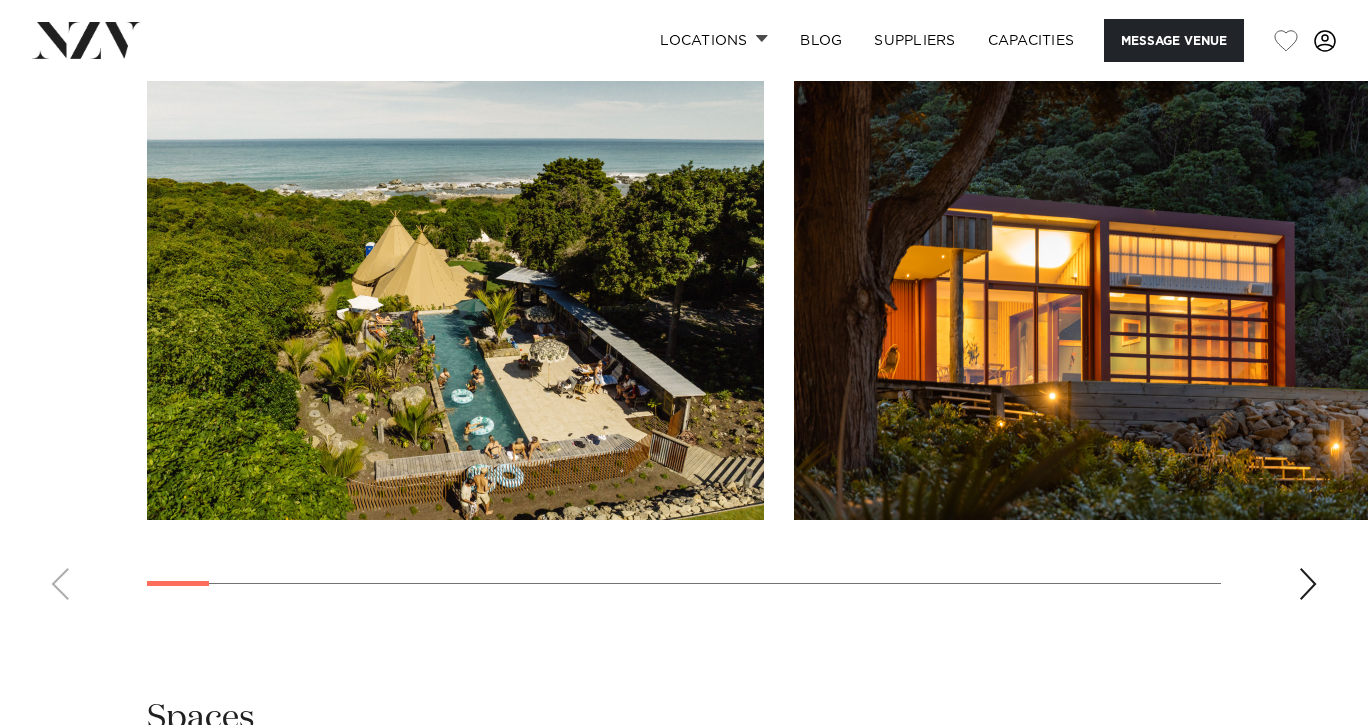 click at bounding box center (684, 341) 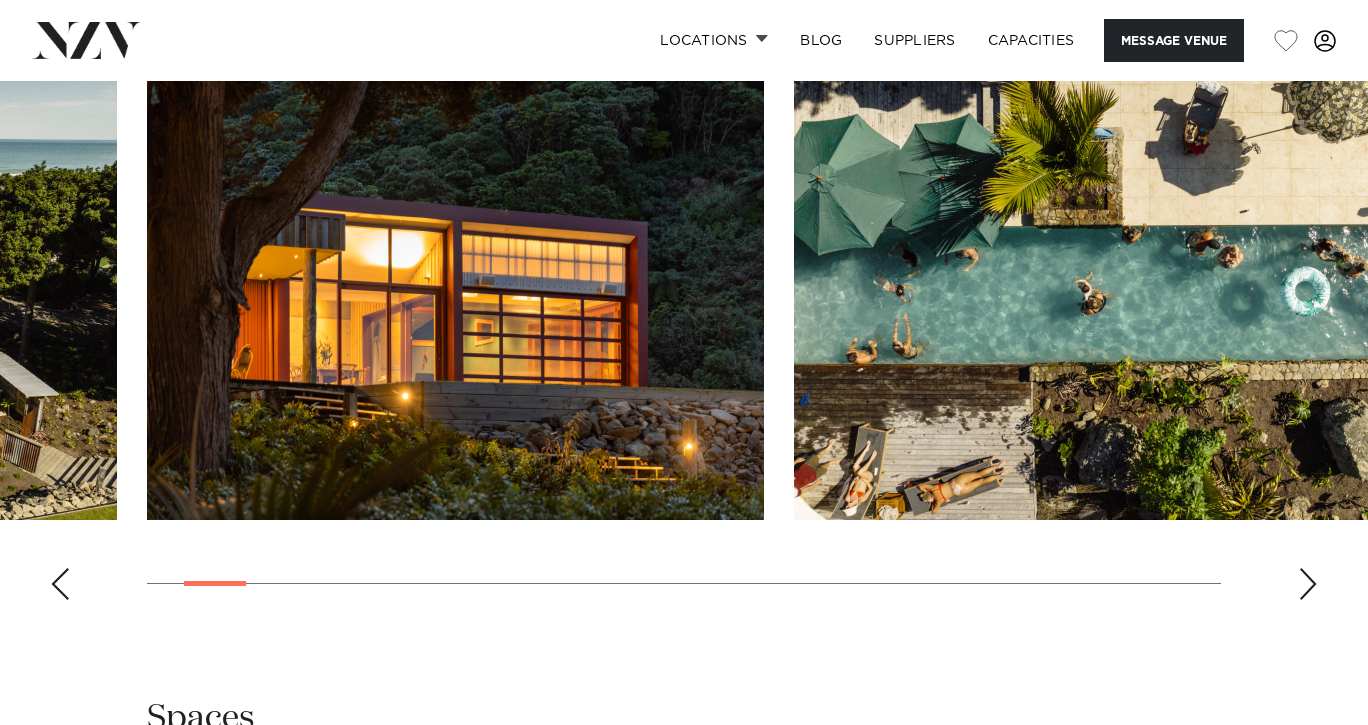 click at bounding box center (1308, 584) 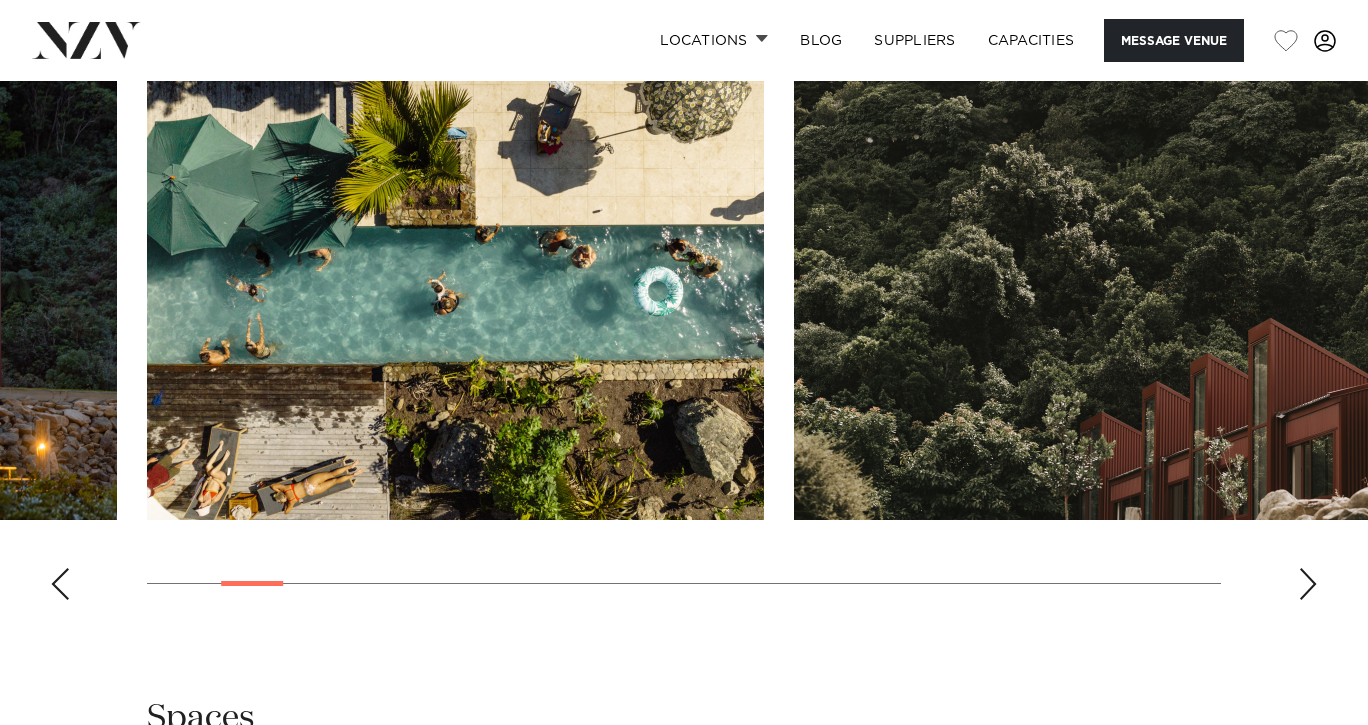 click at bounding box center (1308, 584) 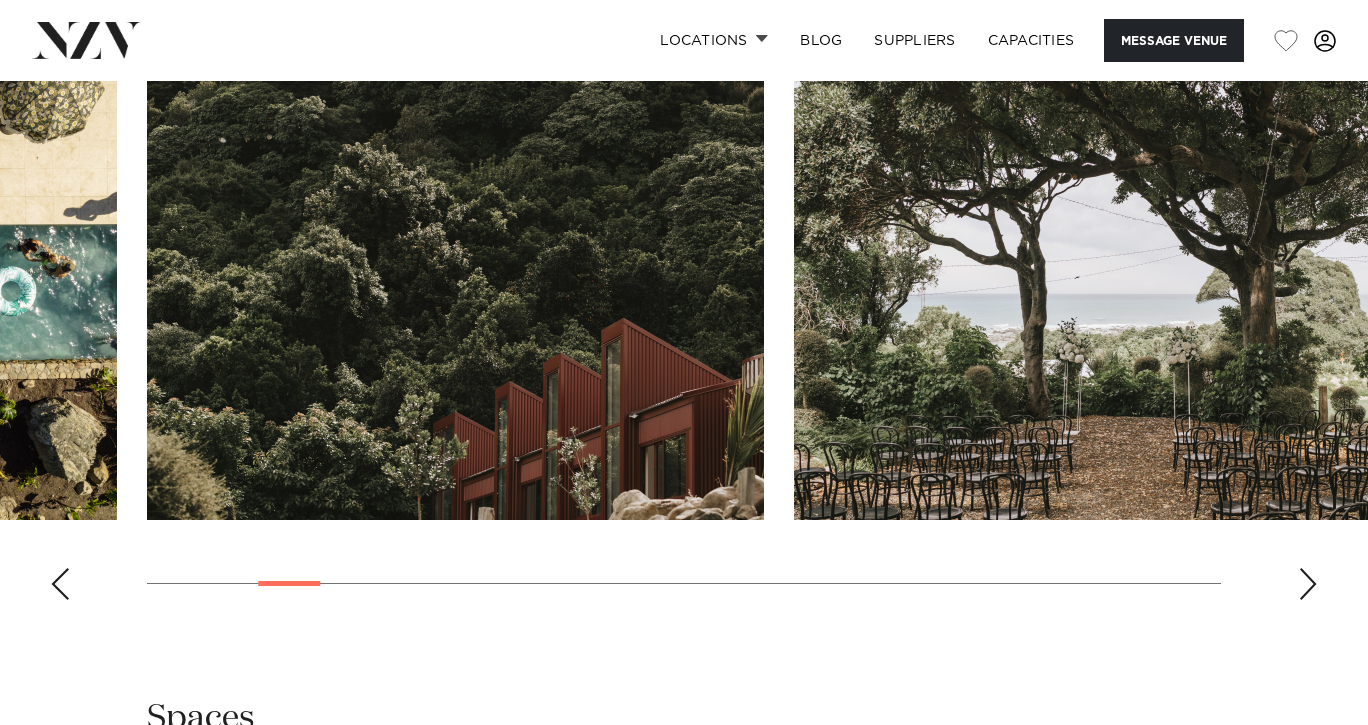 click at bounding box center [1308, 584] 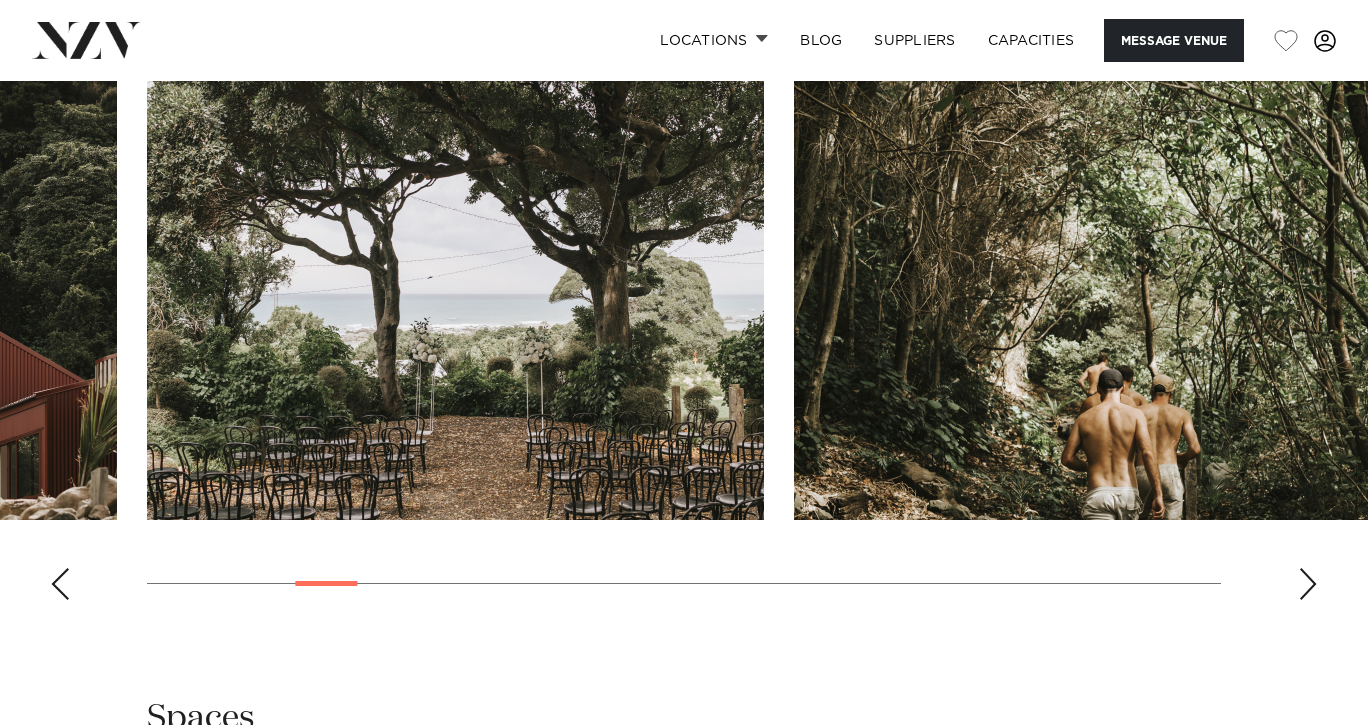 click at bounding box center [1308, 584] 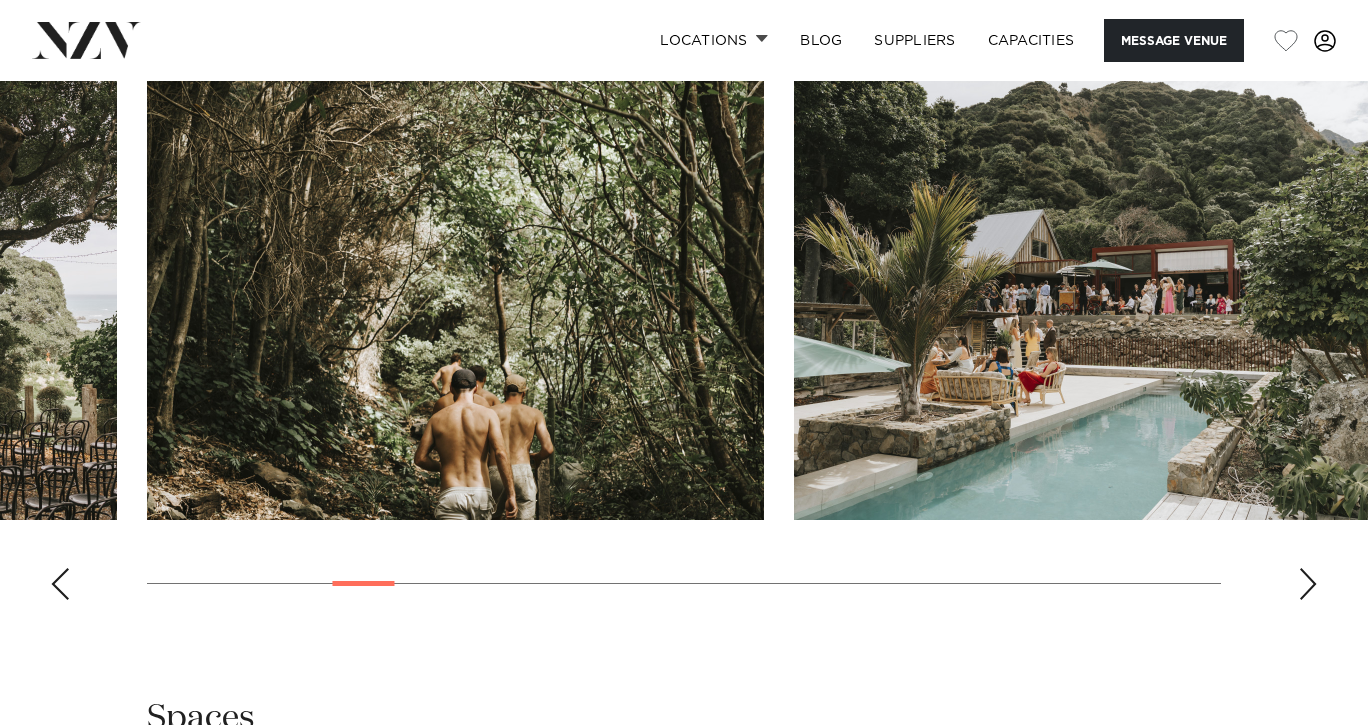 click at bounding box center (1308, 584) 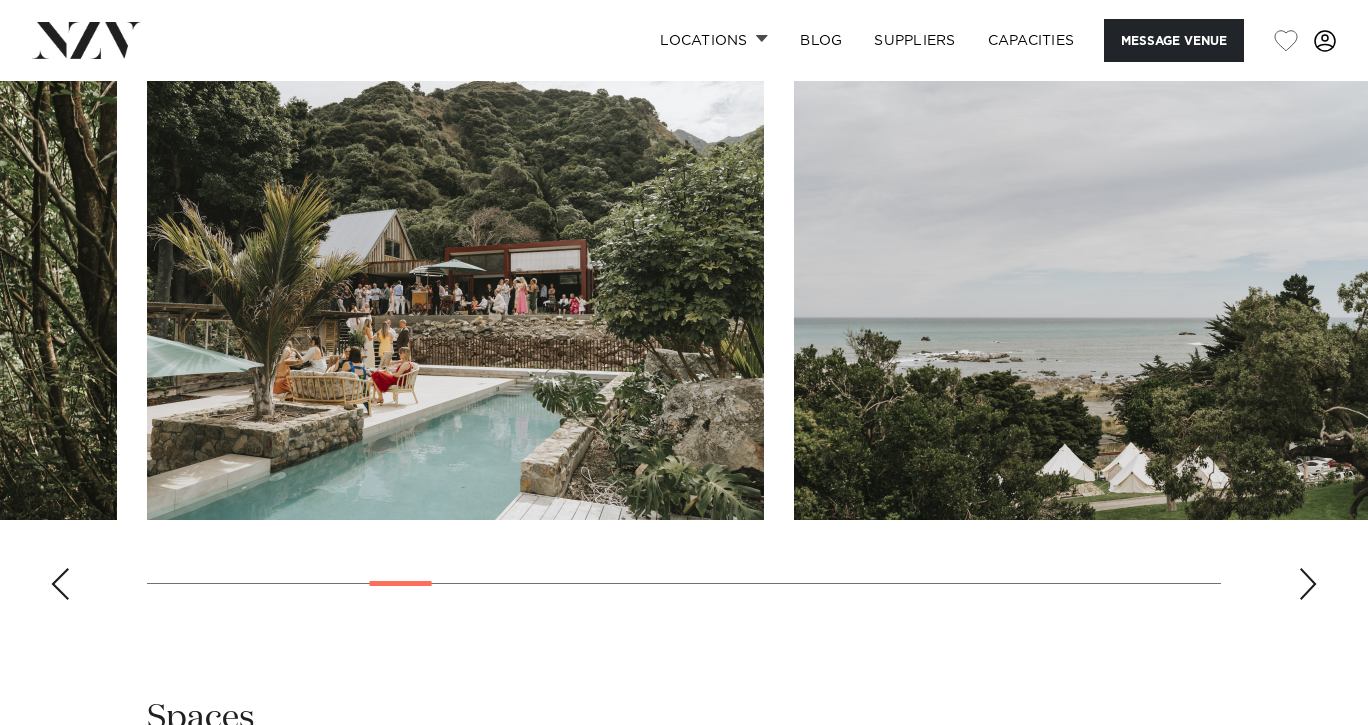 click at bounding box center [1308, 584] 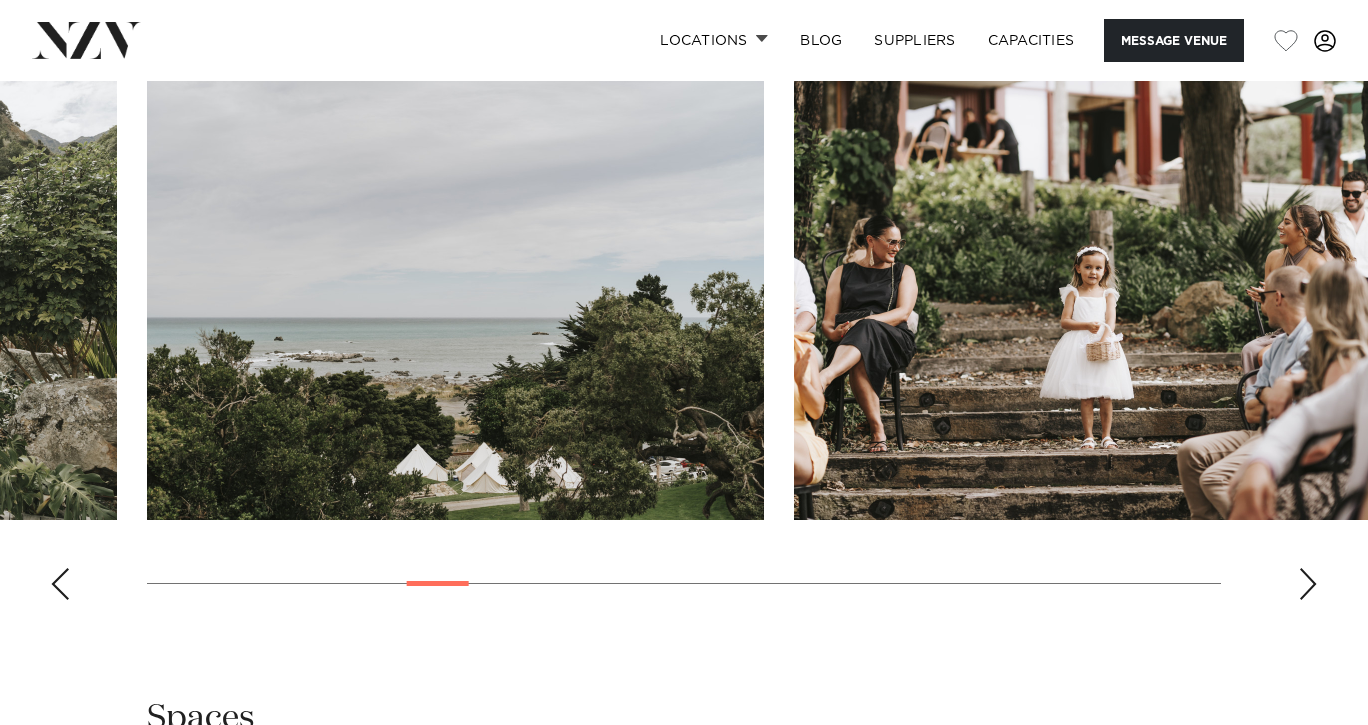 scroll, scrollTop: 2605, scrollLeft: 0, axis: vertical 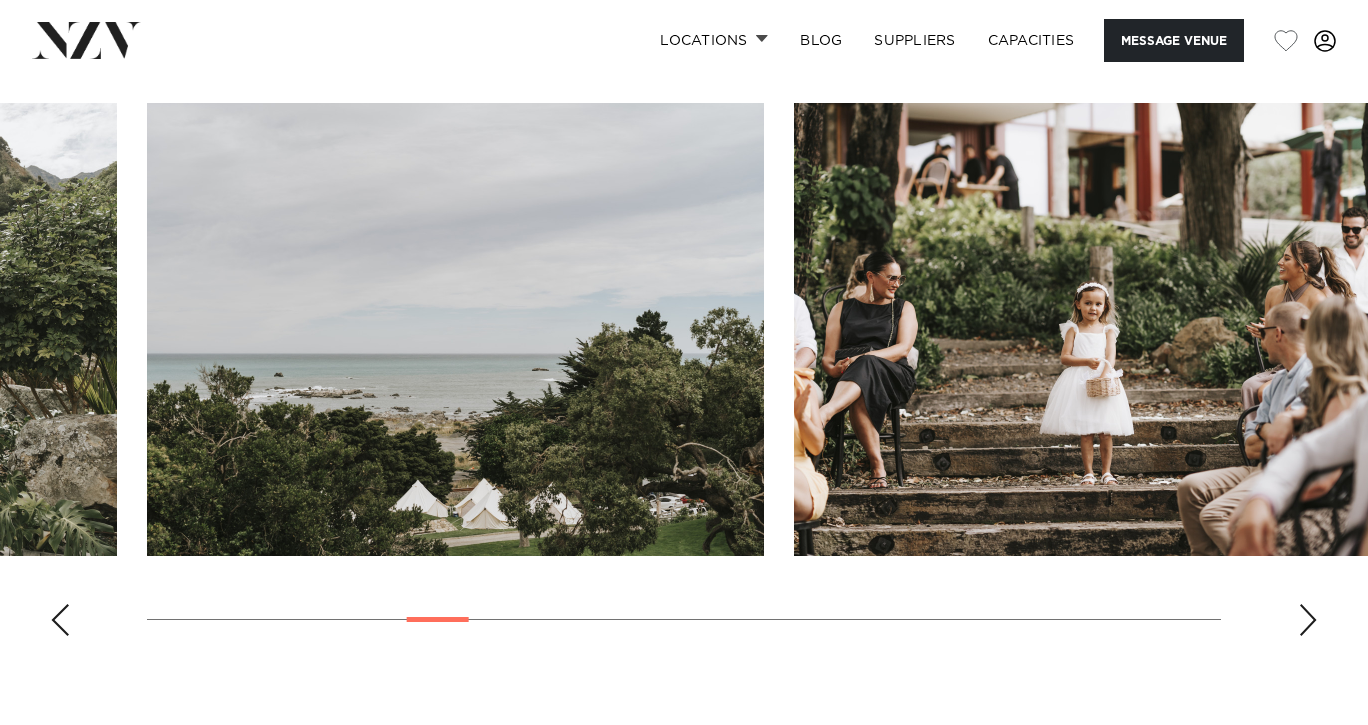 click at bounding box center [684, 377] 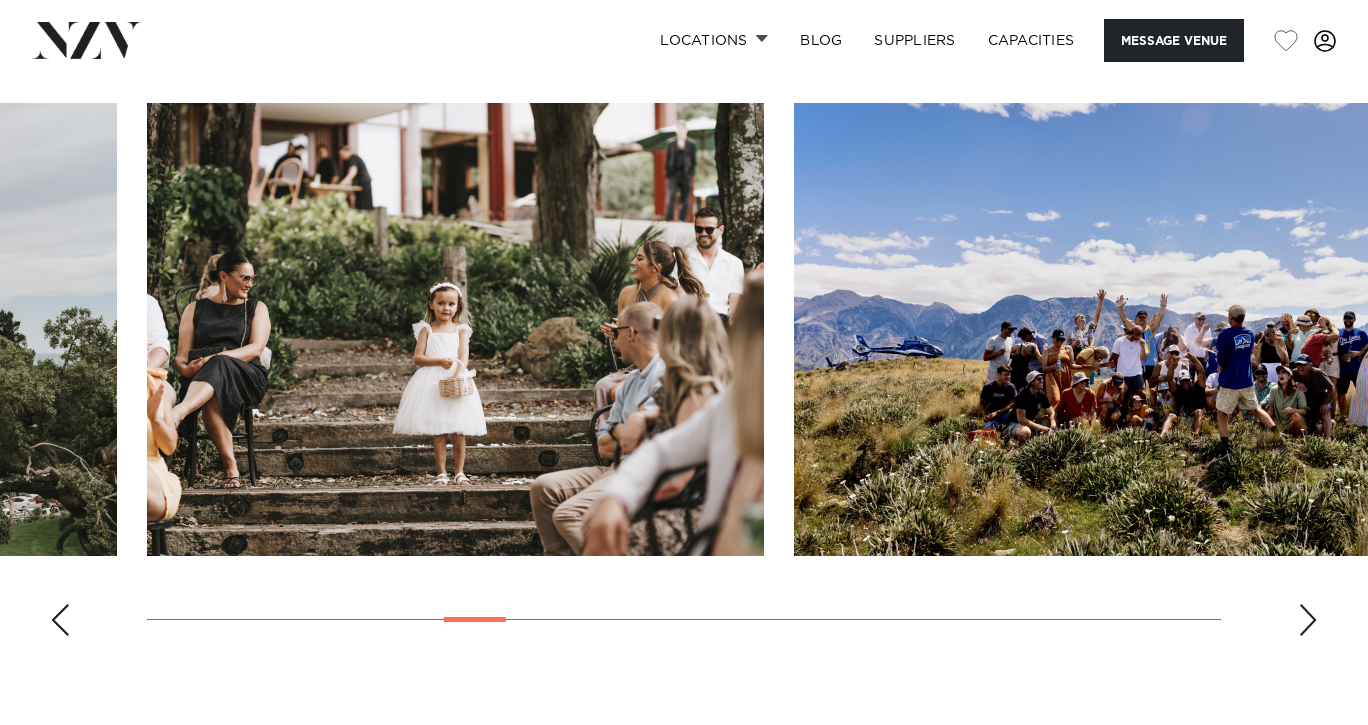click at bounding box center [1308, 620] 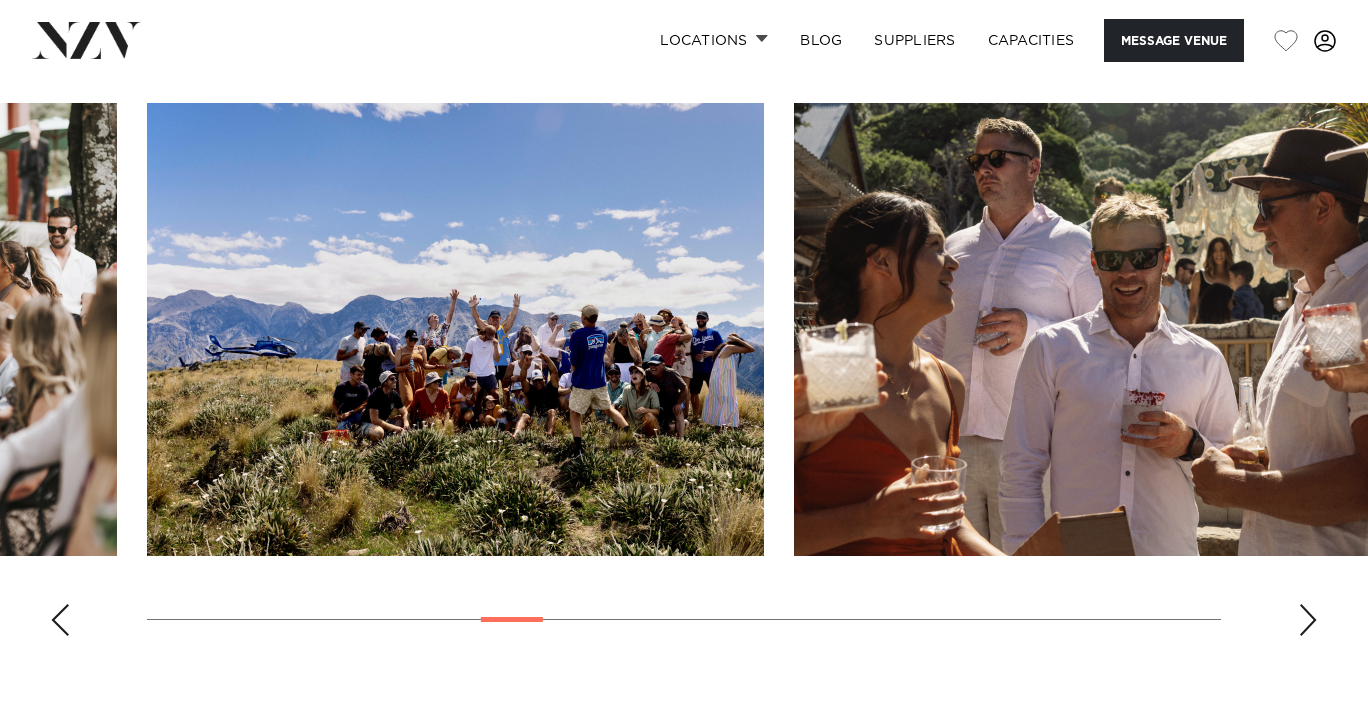 click at bounding box center (1308, 620) 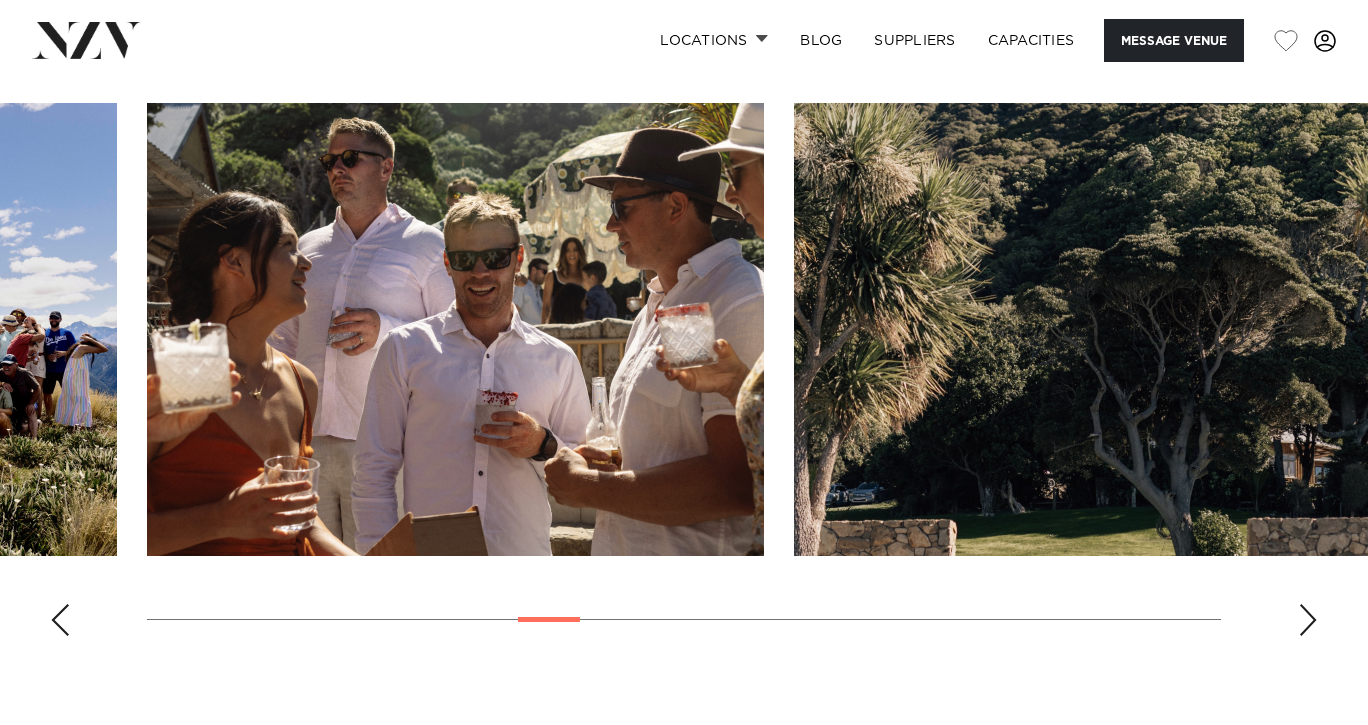 scroll, scrollTop: 2492, scrollLeft: 0, axis: vertical 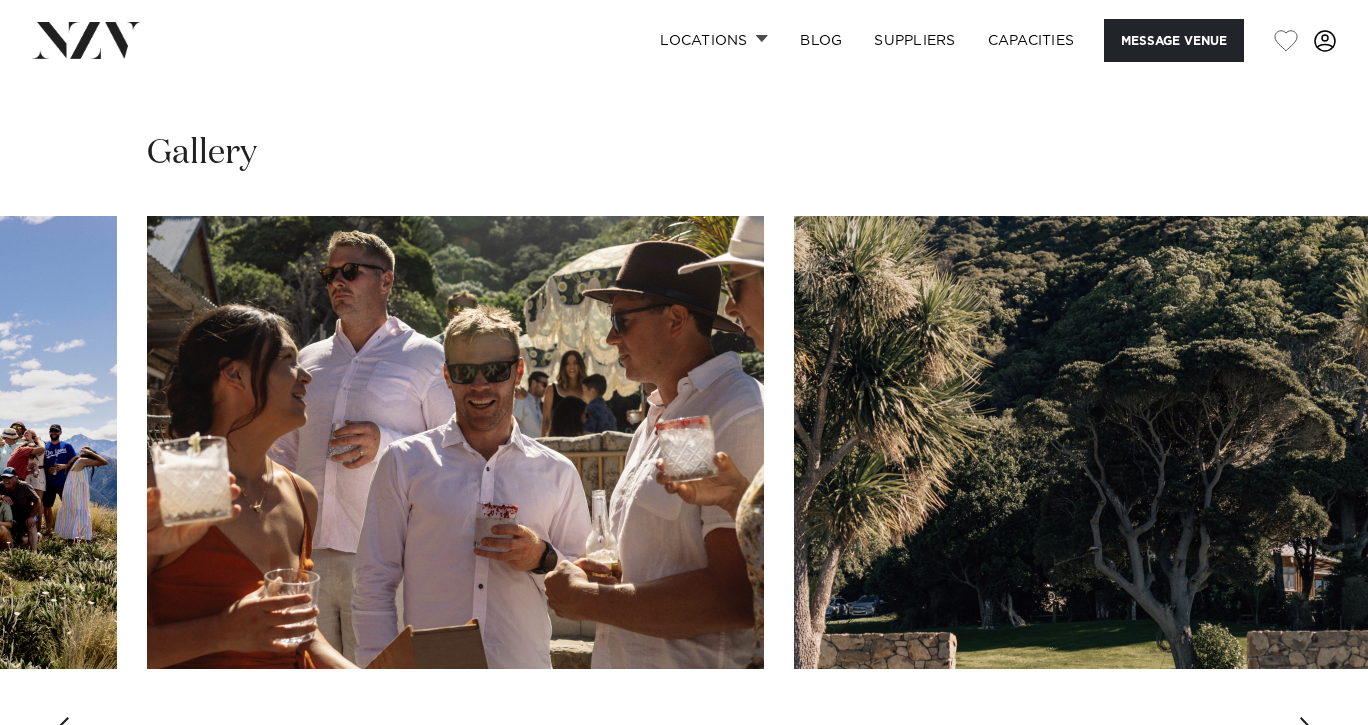 click at bounding box center [1308, 733] 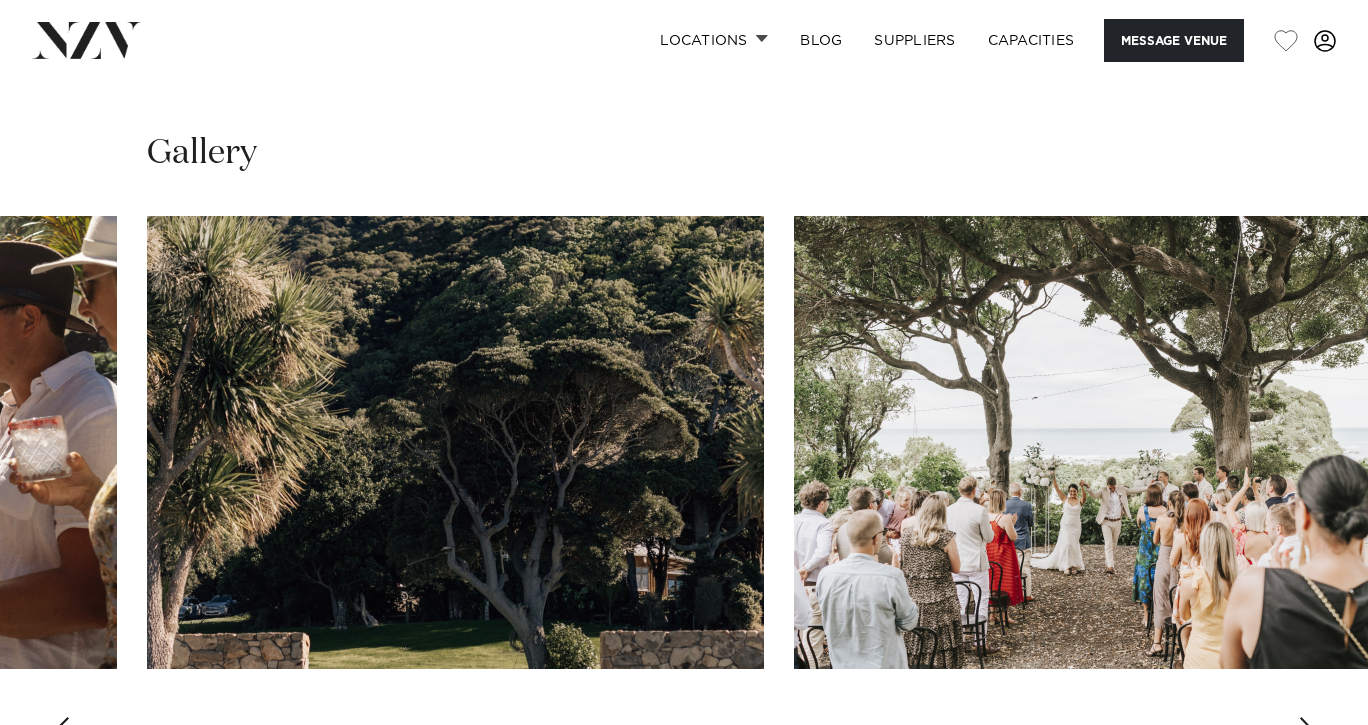 click at bounding box center (1308, 733) 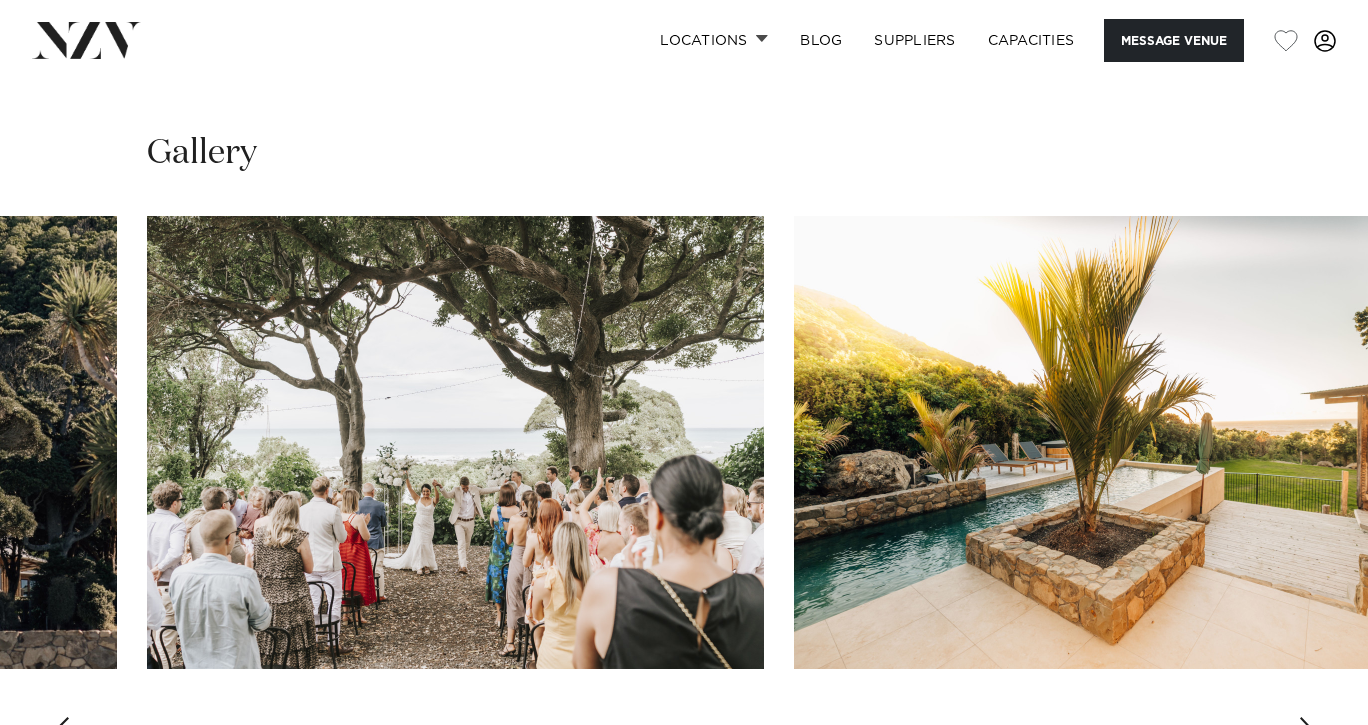click at bounding box center [1308, 733] 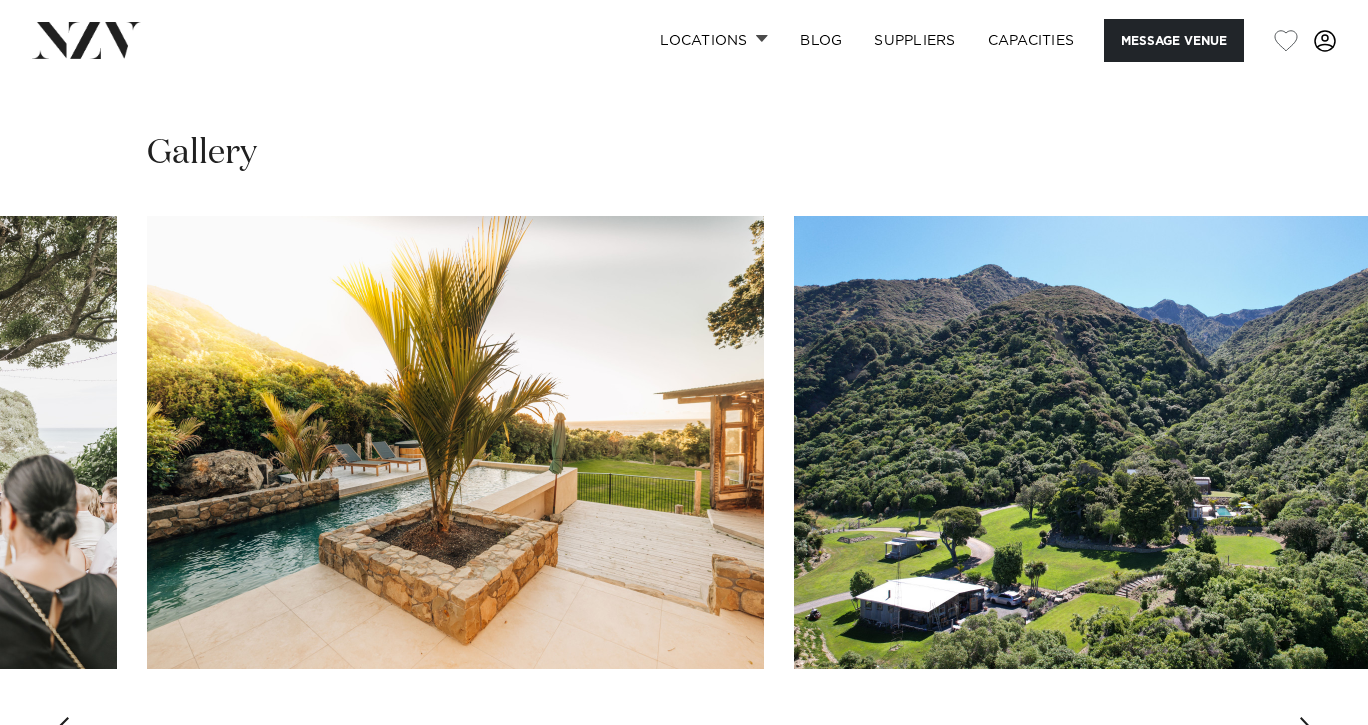 click at bounding box center [1308, 733] 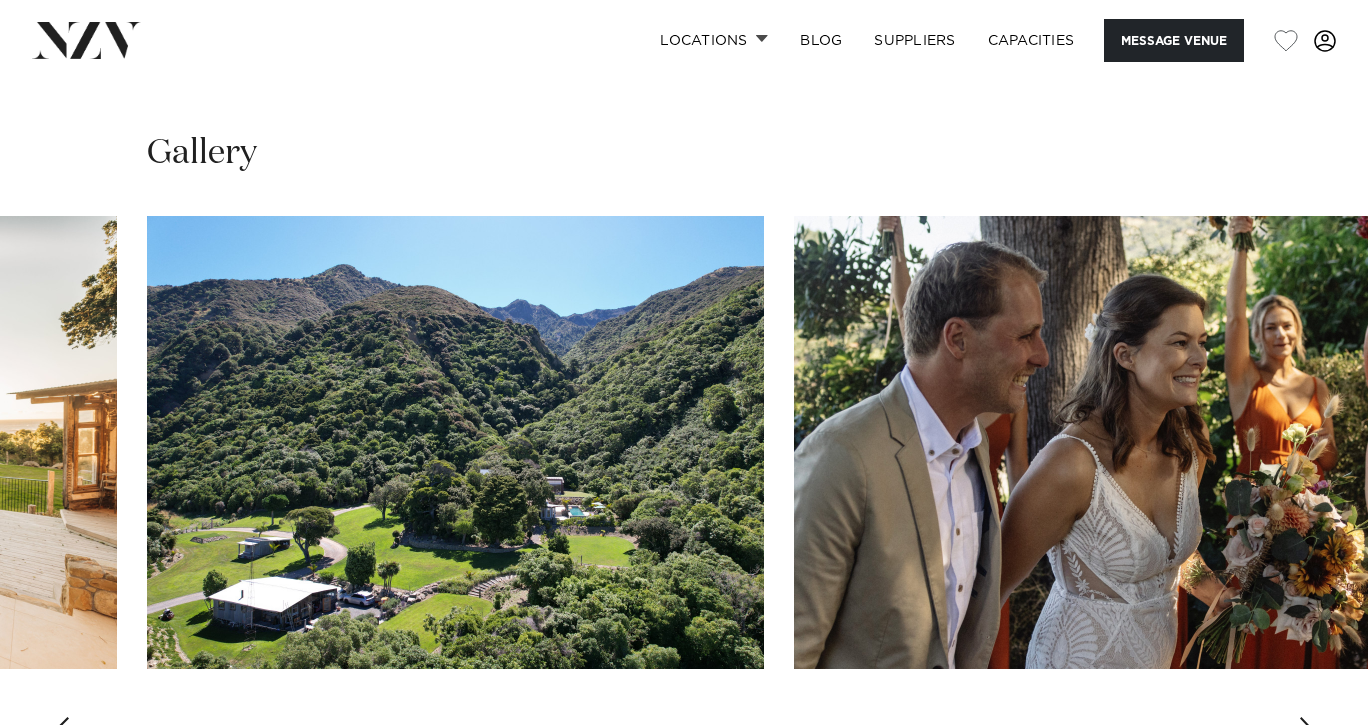 click at bounding box center (1308, 733) 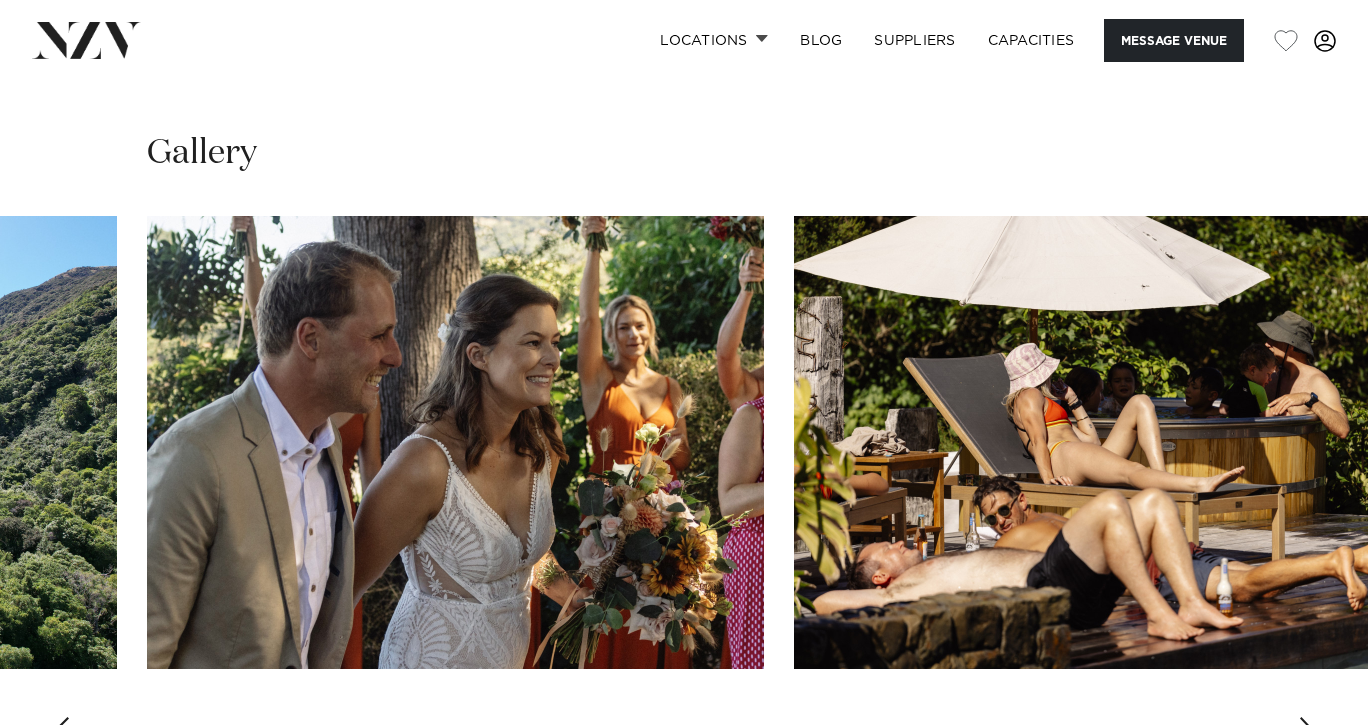 click at bounding box center (1308, 733) 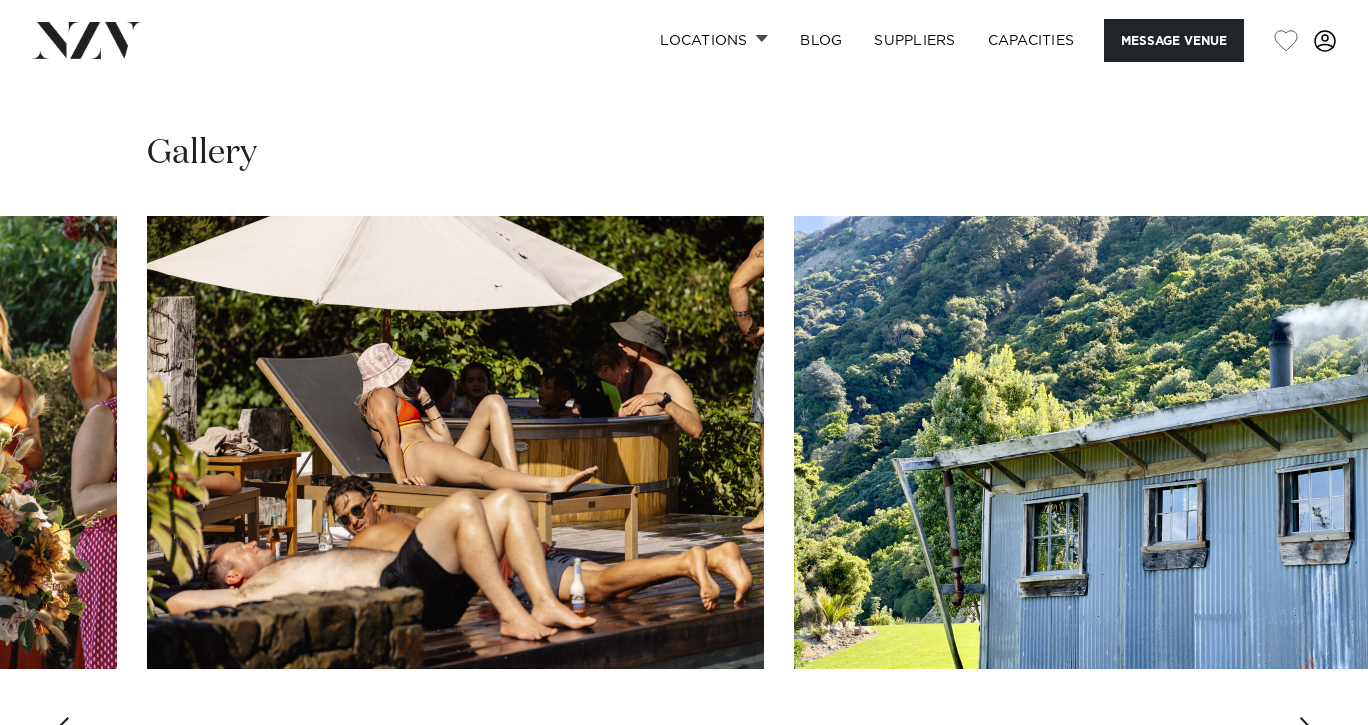 click at bounding box center (1308, 733) 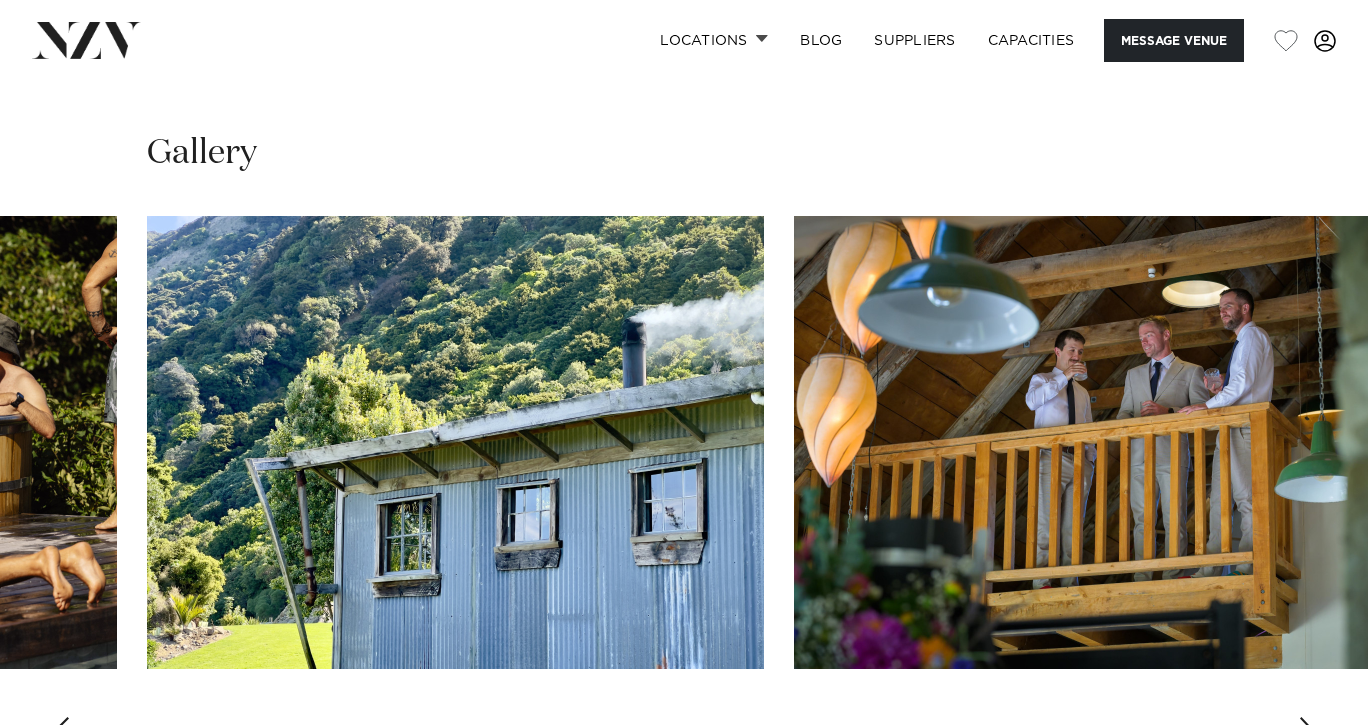 click at bounding box center [1308, 733] 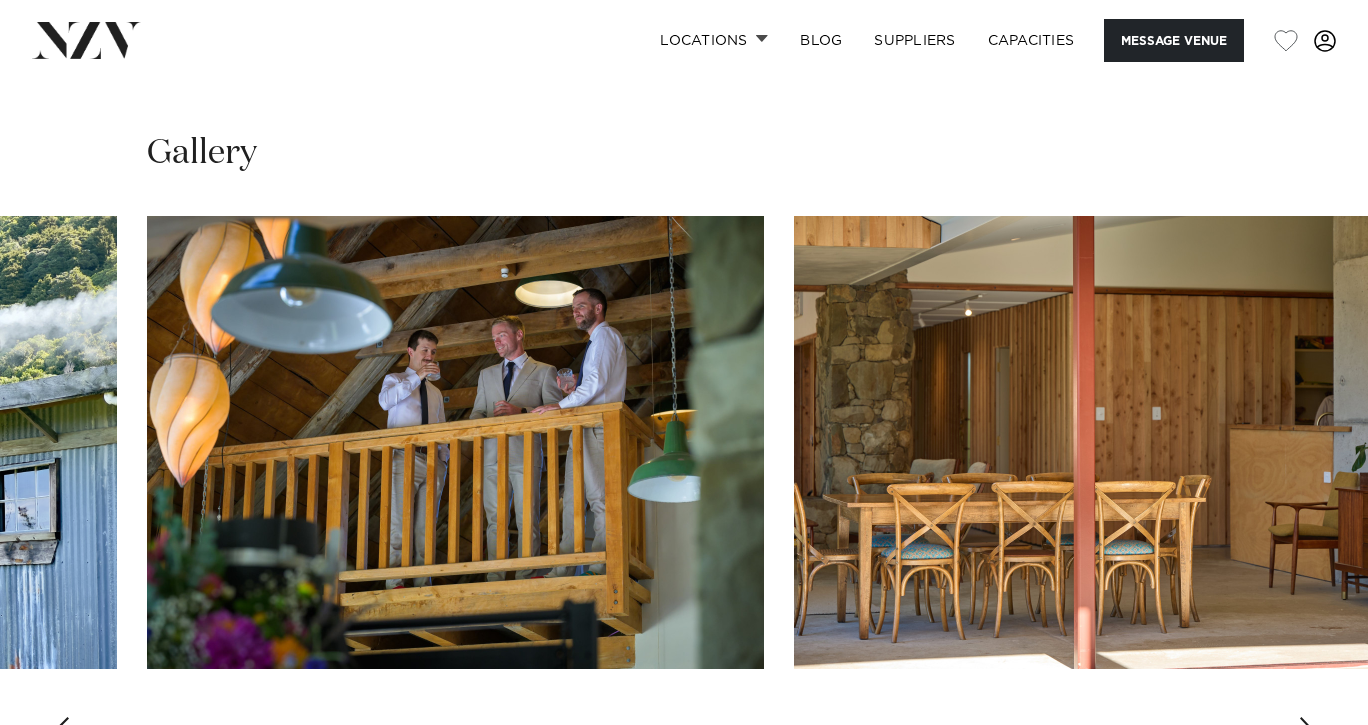 click at bounding box center (1308, 733) 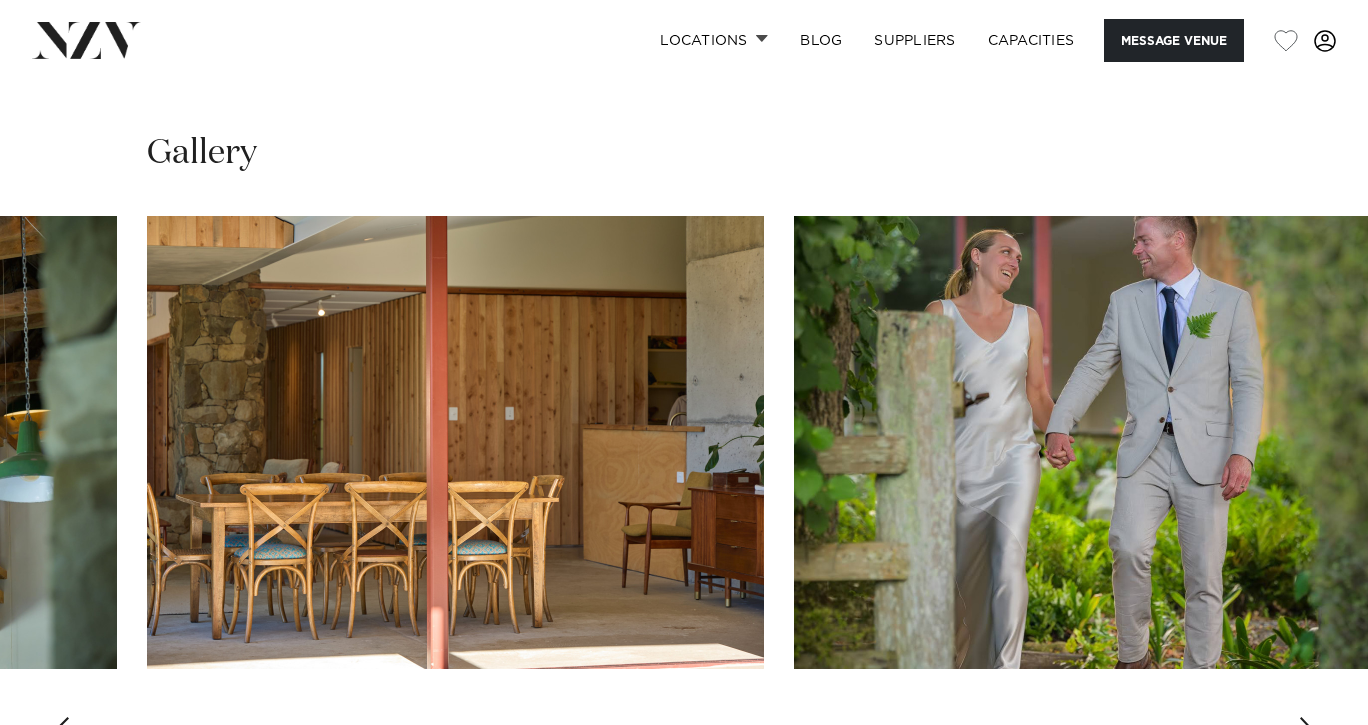 click at bounding box center (1308, 733) 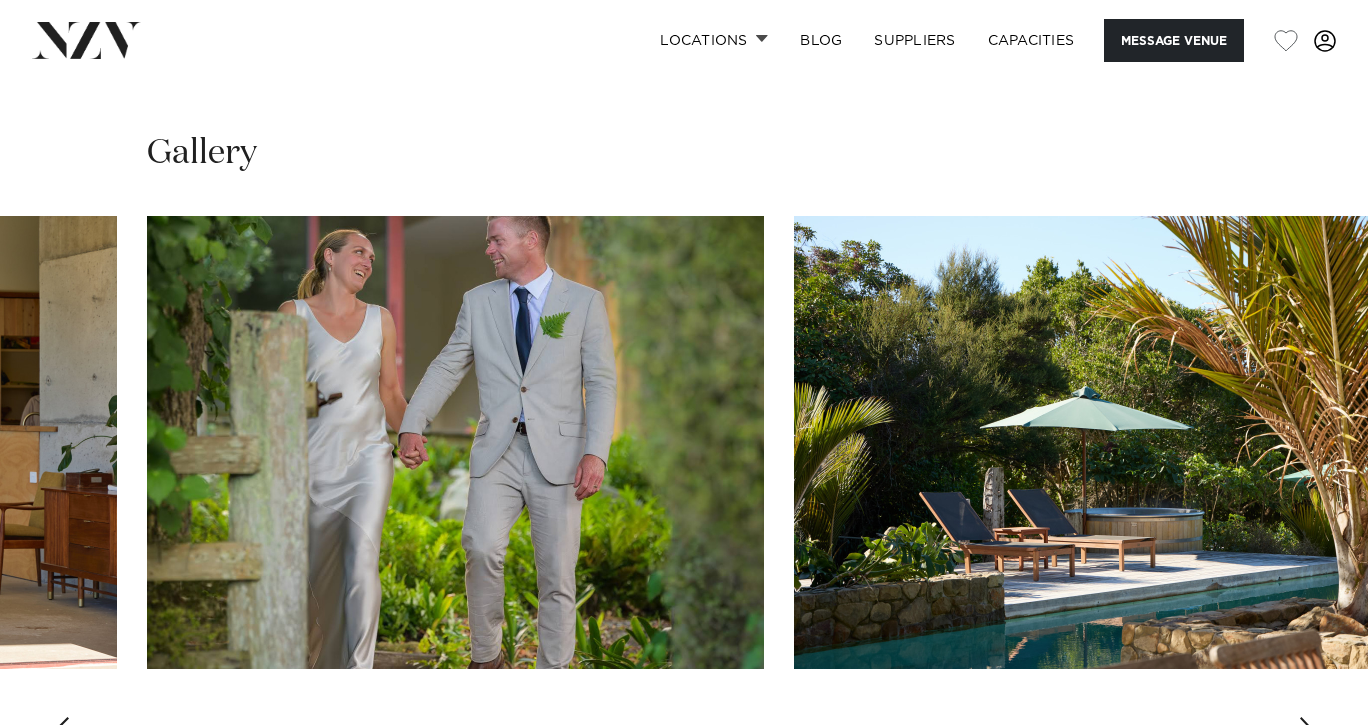 click at bounding box center (1308, 733) 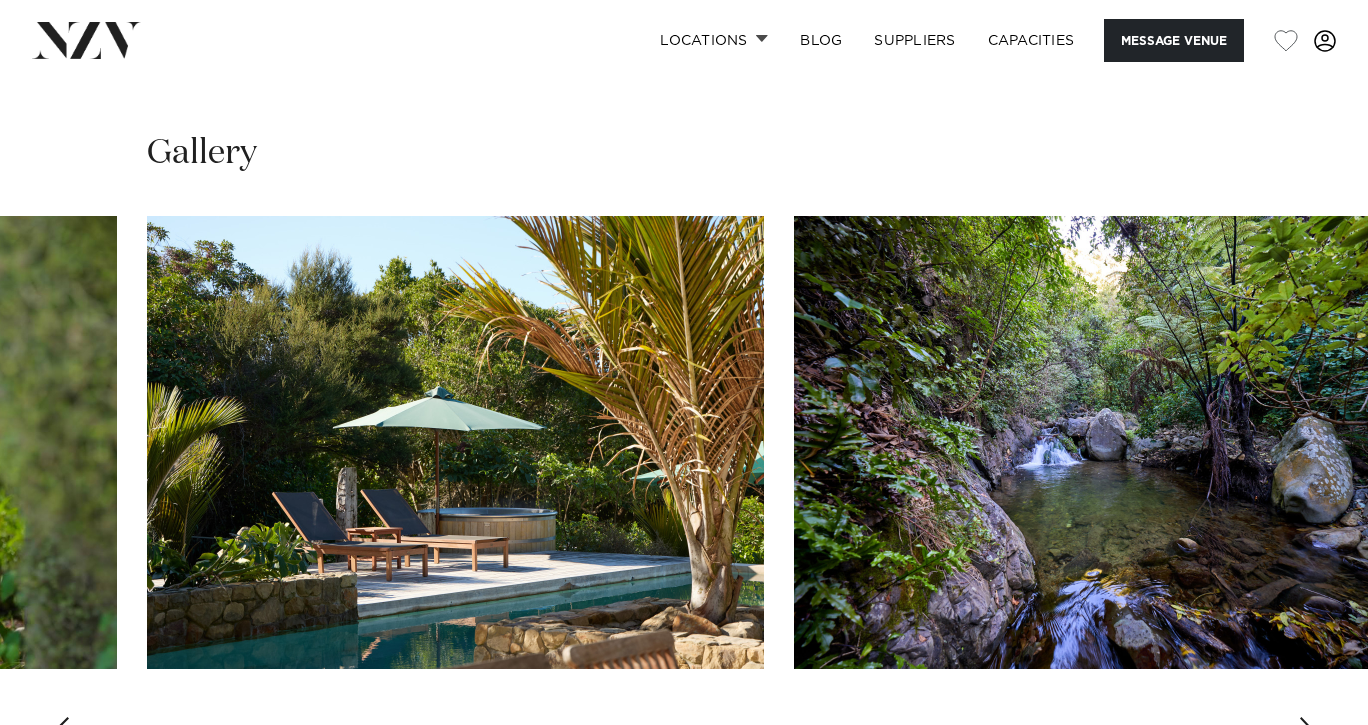 click at bounding box center (1308, 733) 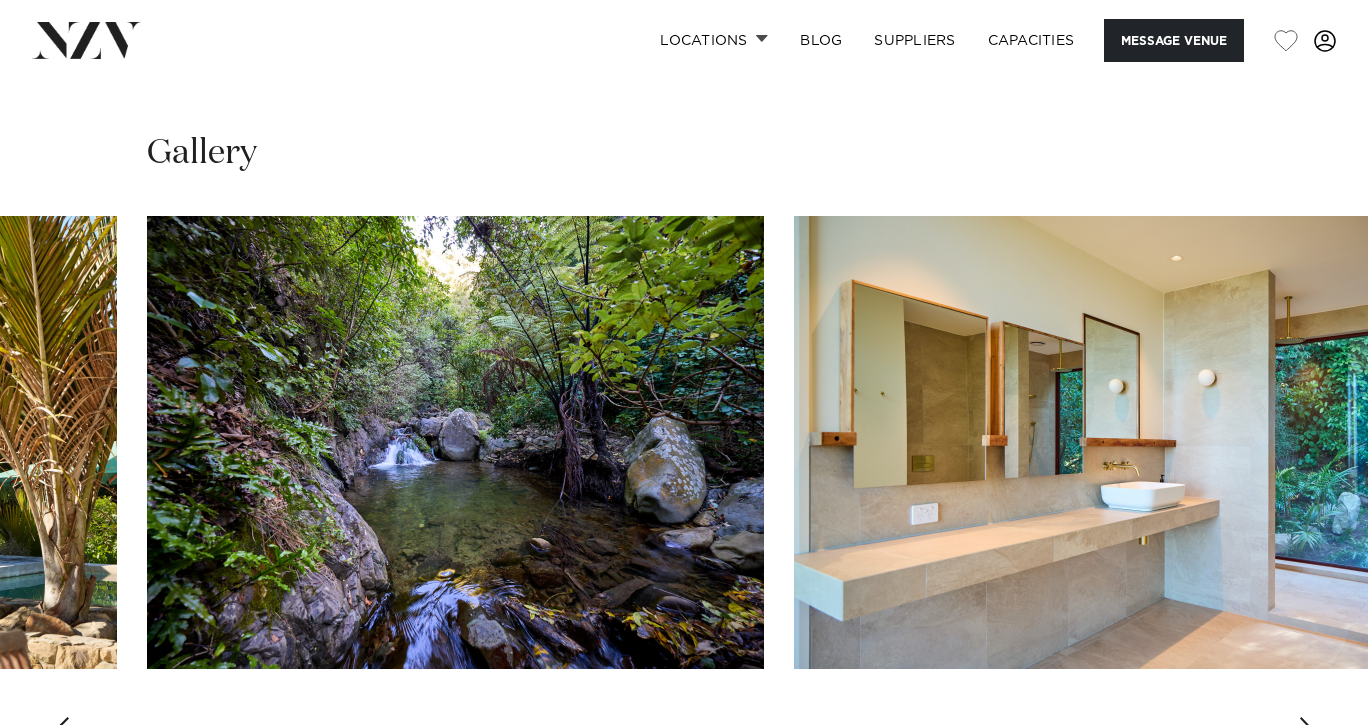 click at bounding box center [1308, 733] 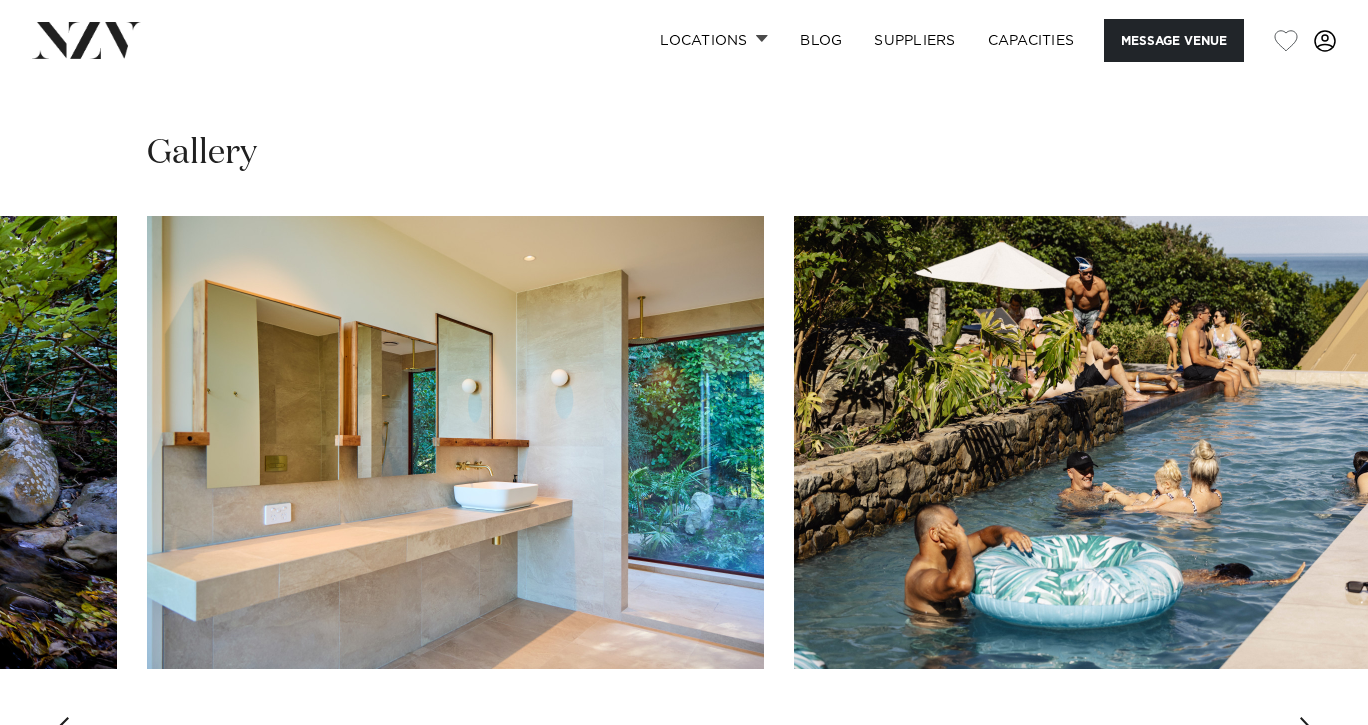 click at bounding box center (1308, 733) 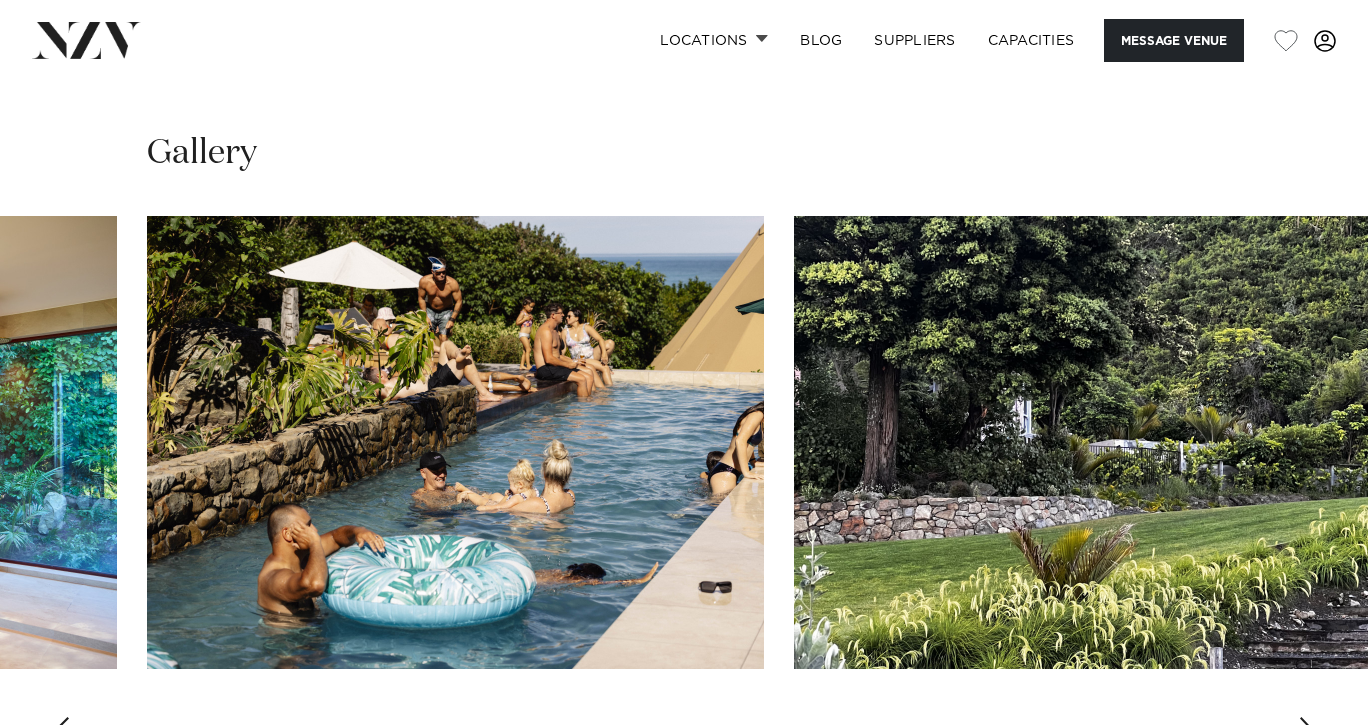 click at bounding box center (1308, 733) 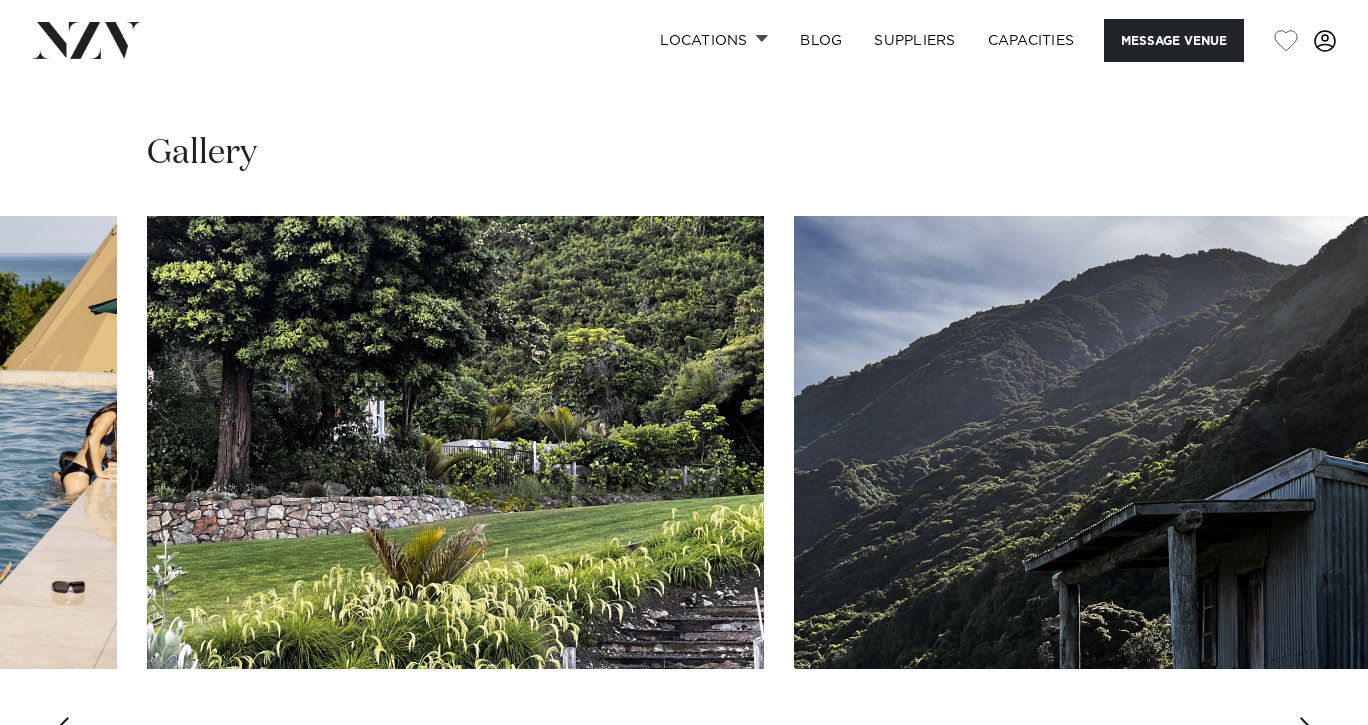 click at bounding box center (1308, 733) 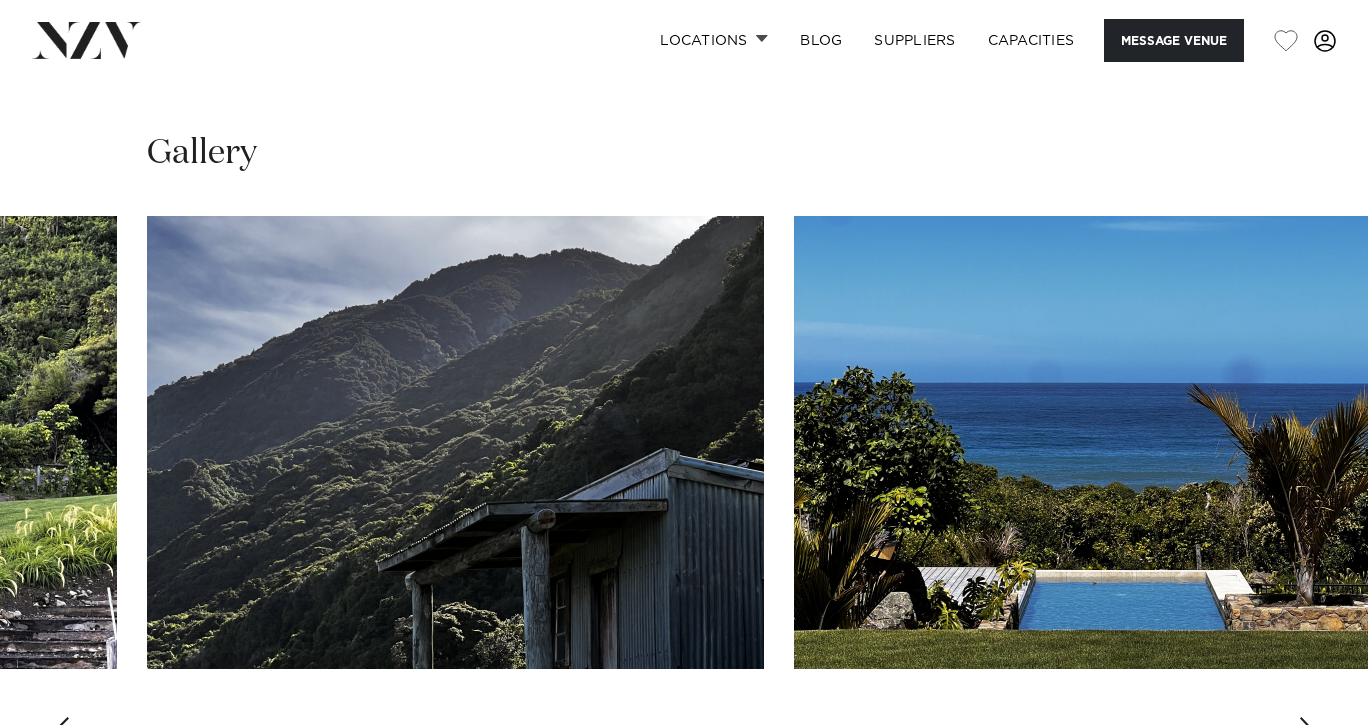 click at bounding box center (1308, 733) 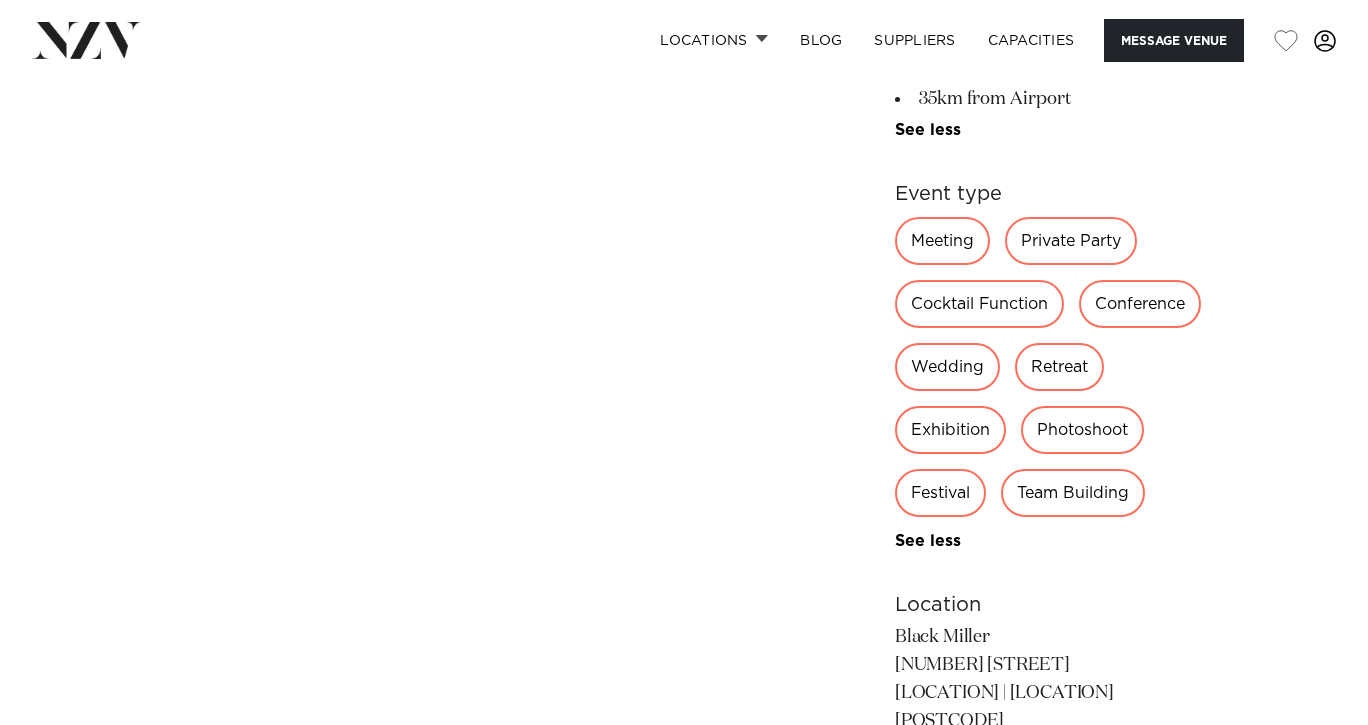 scroll, scrollTop: 759, scrollLeft: 0, axis: vertical 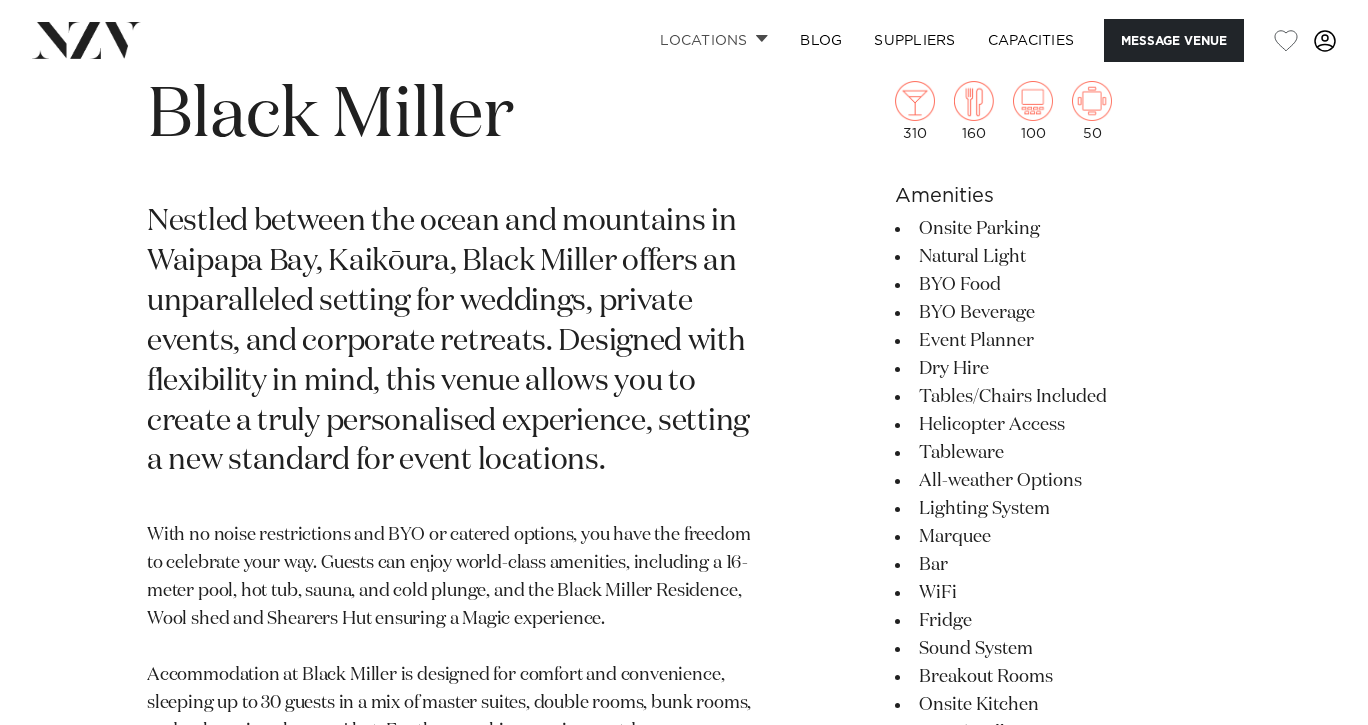click on "Locations" at bounding box center [714, 40] 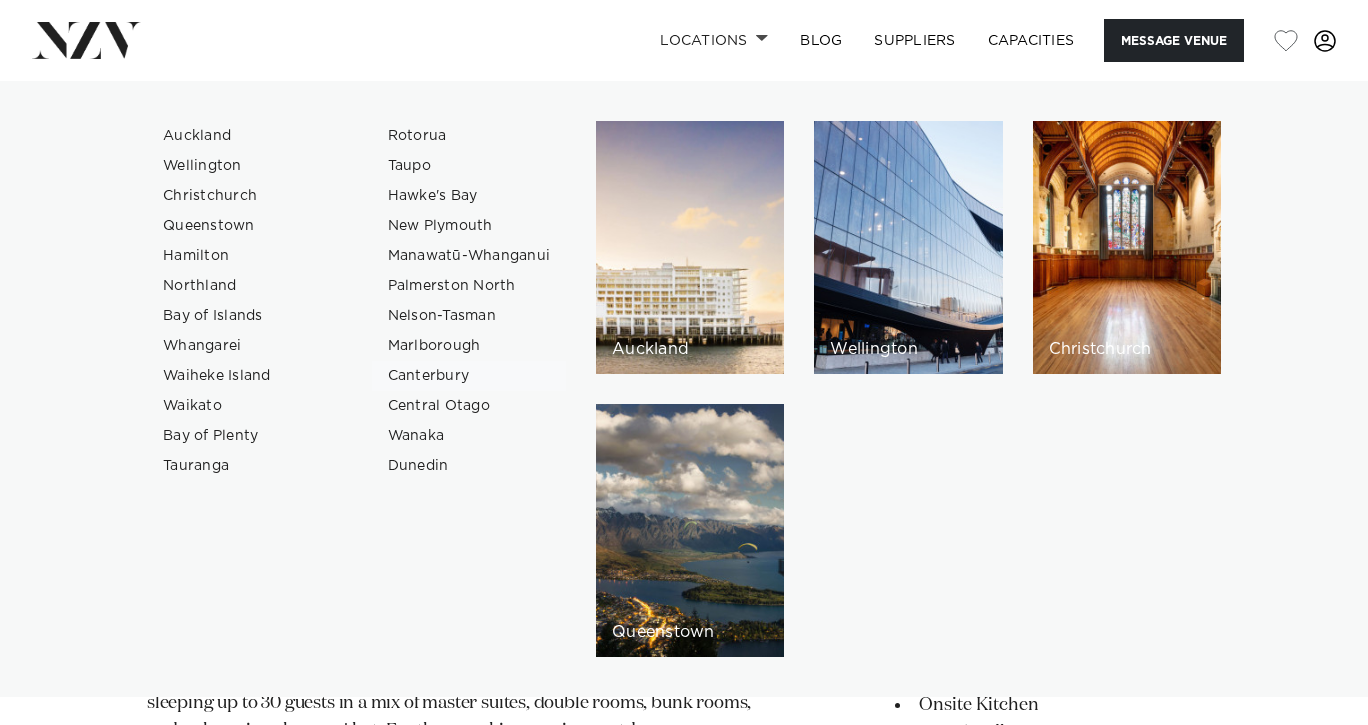 click on "Canterbury" at bounding box center [469, 376] 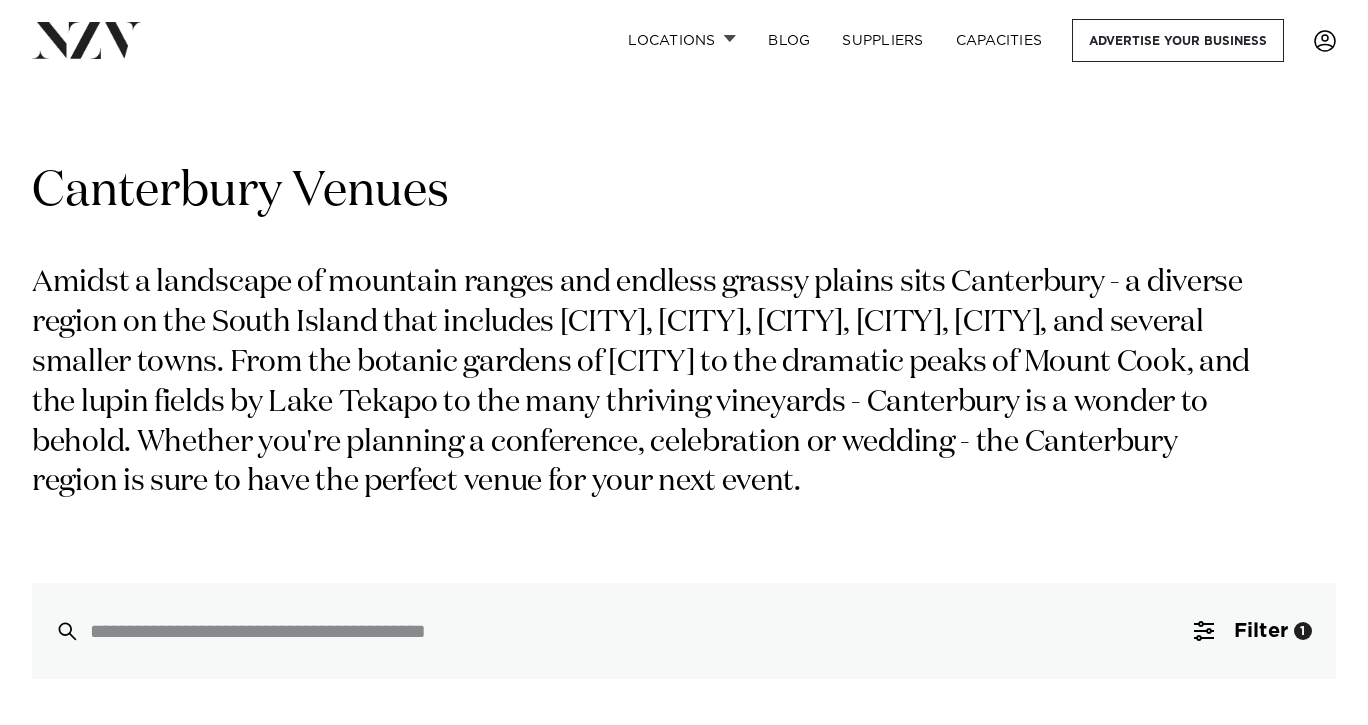 scroll, scrollTop: 0, scrollLeft: 0, axis: both 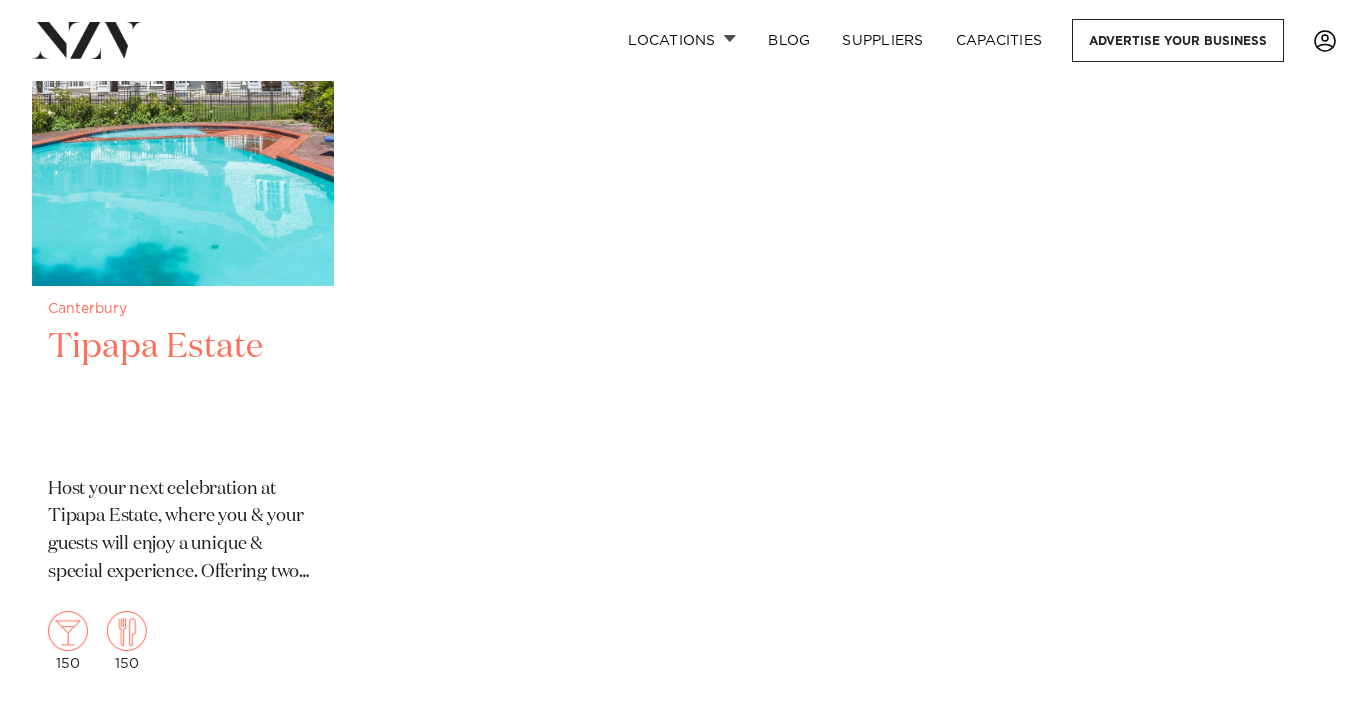 click at bounding box center (183, 83) 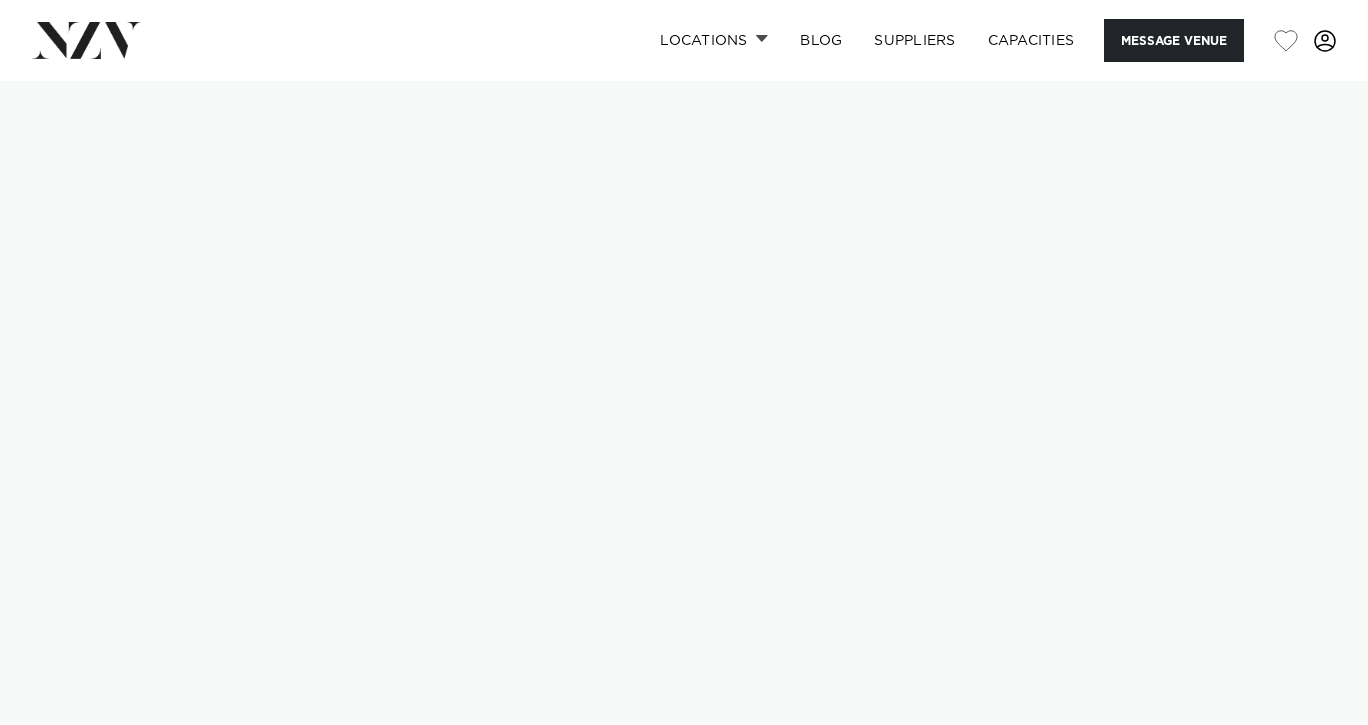 scroll, scrollTop: 0, scrollLeft: 0, axis: both 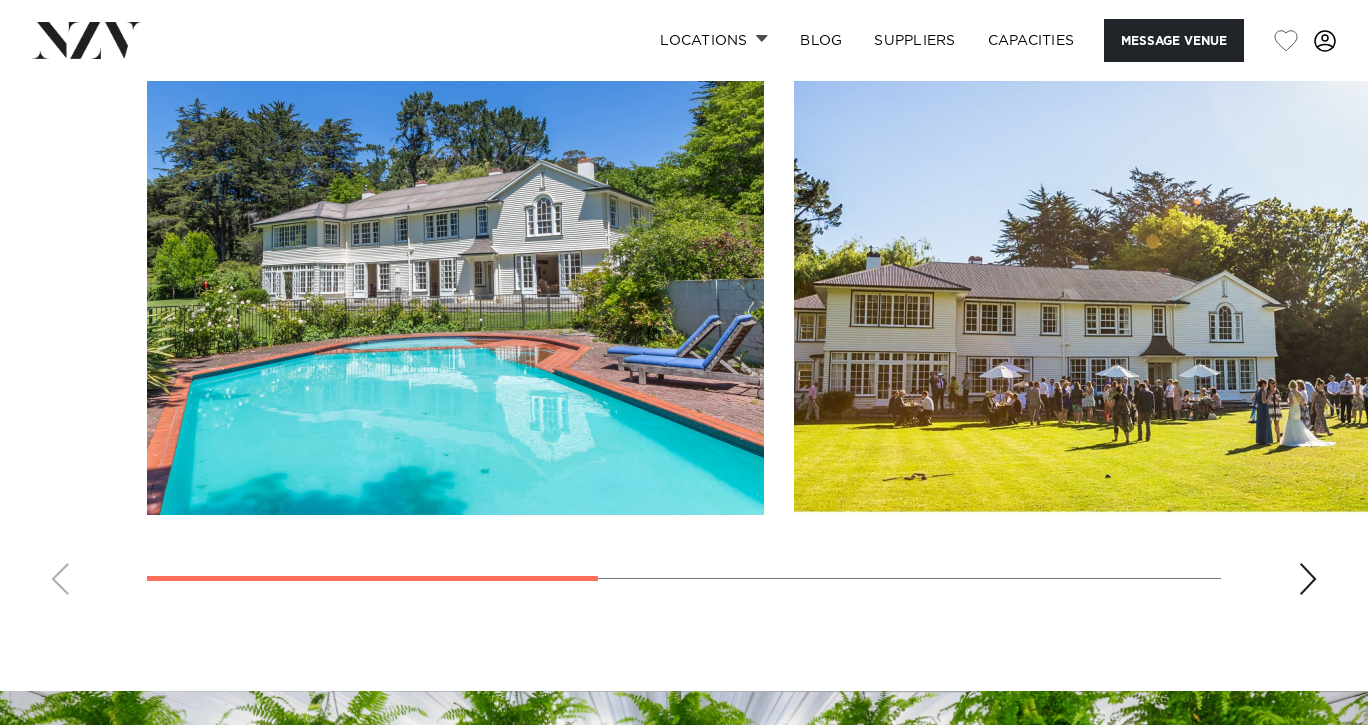 click at bounding box center [1308, 579] 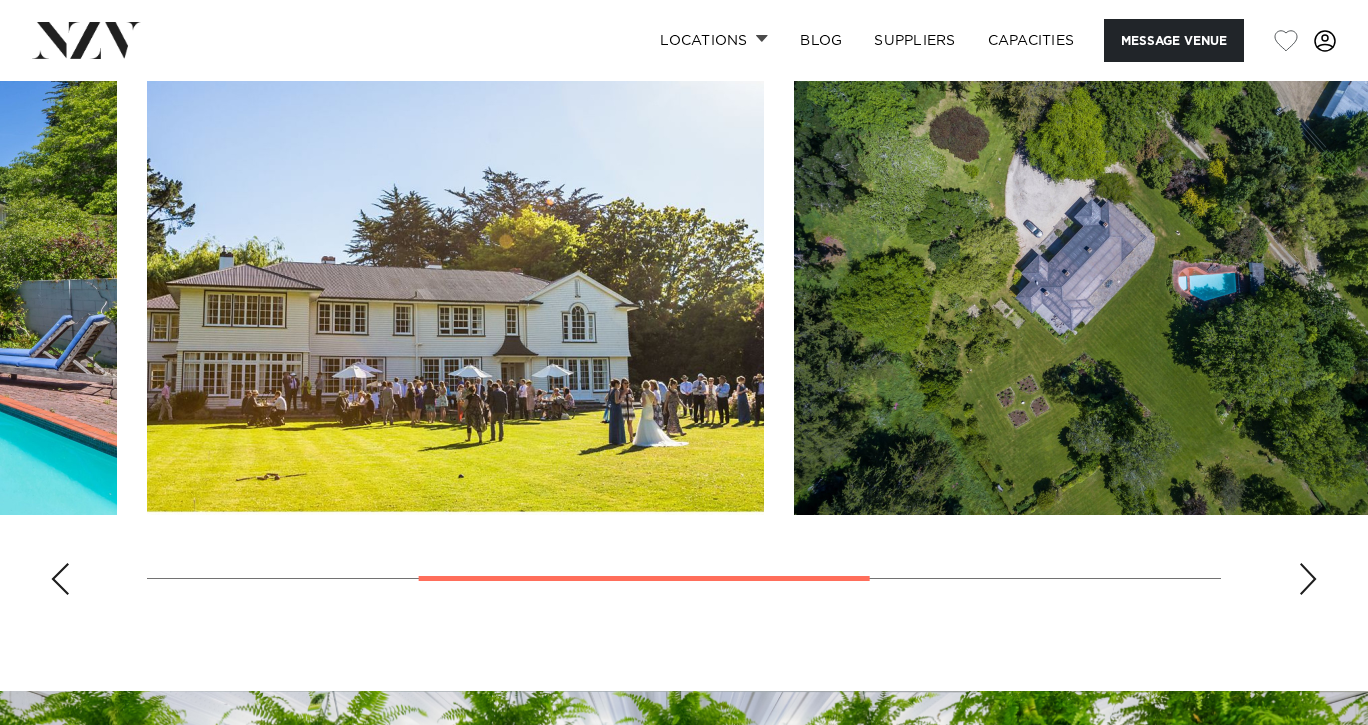 click at bounding box center (1308, 579) 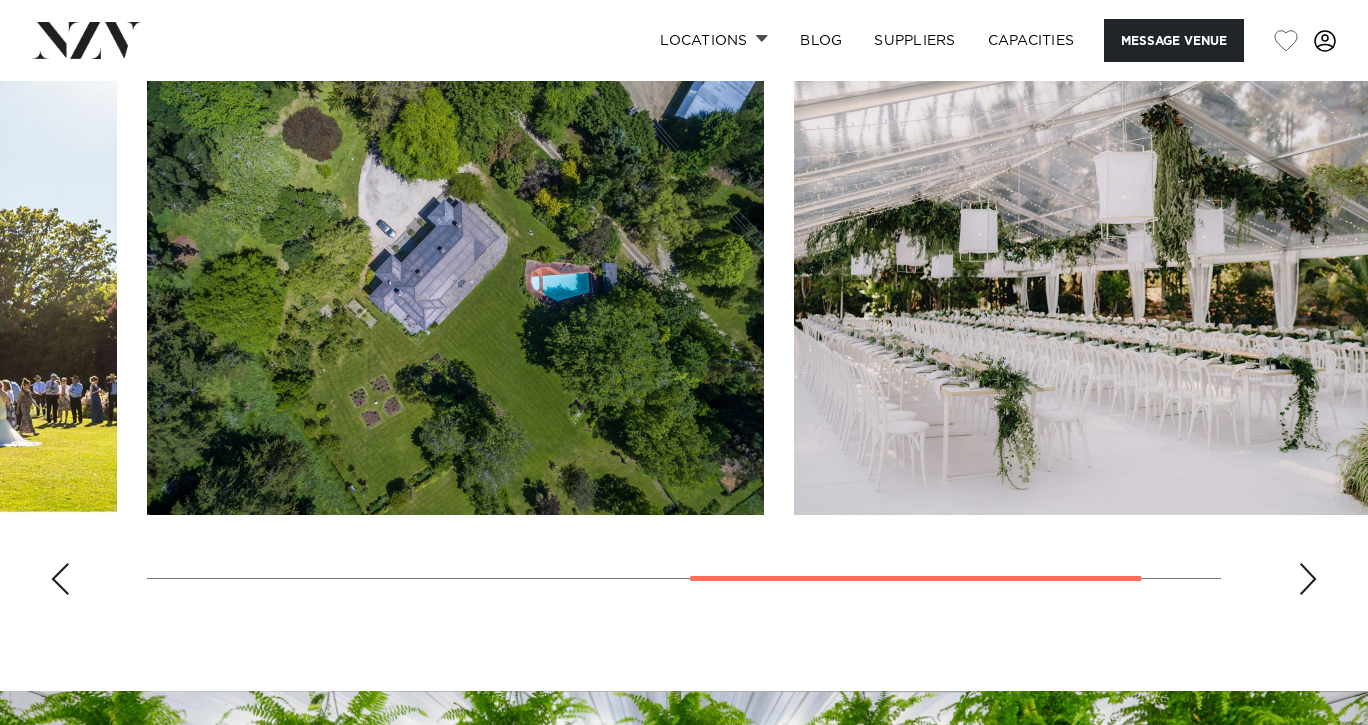 click at bounding box center (1308, 579) 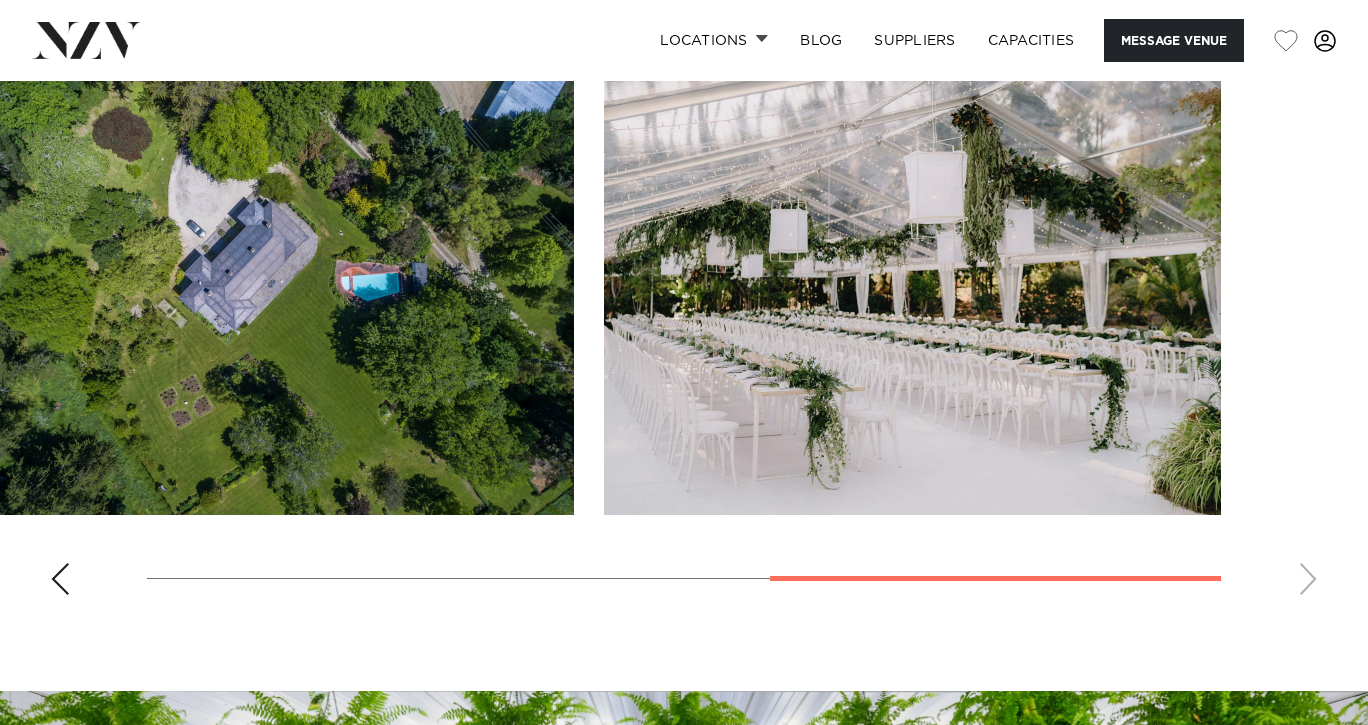 click at bounding box center [684, 336] 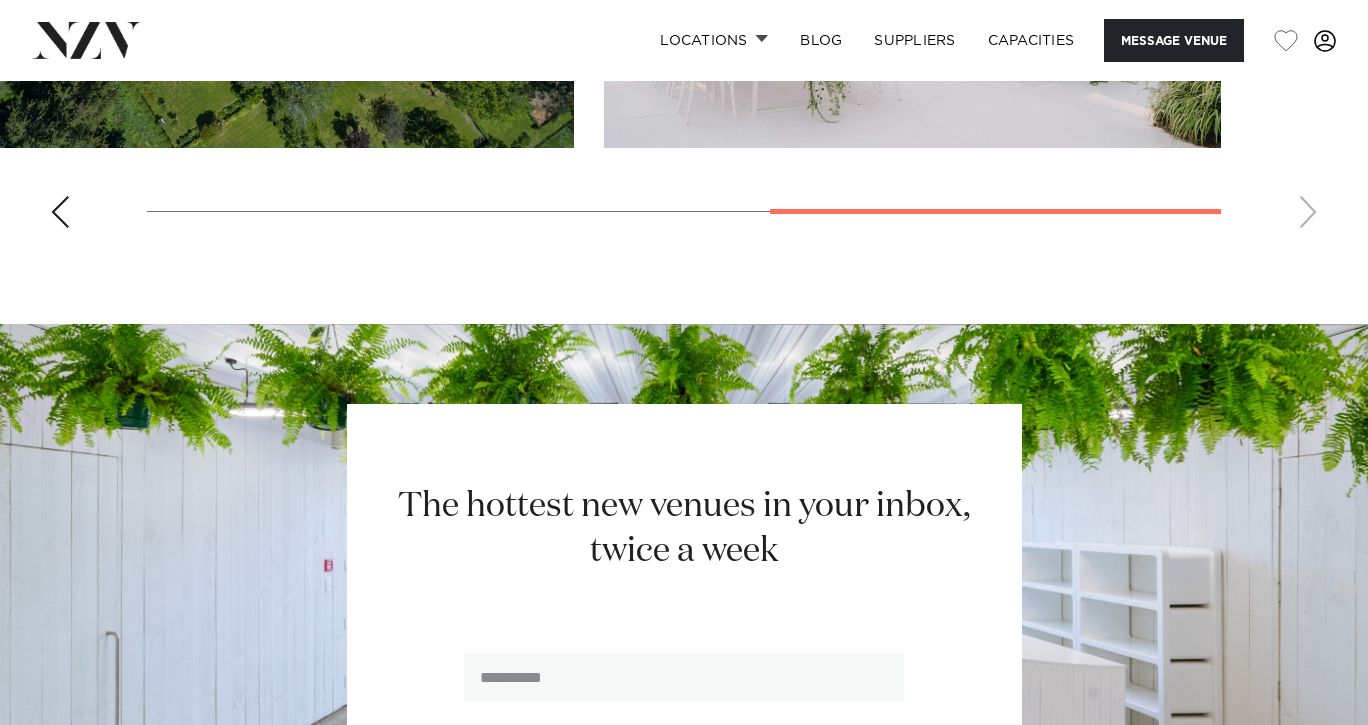 scroll, scrollTop: 1441, scrollLeft: 0, axis: vertical 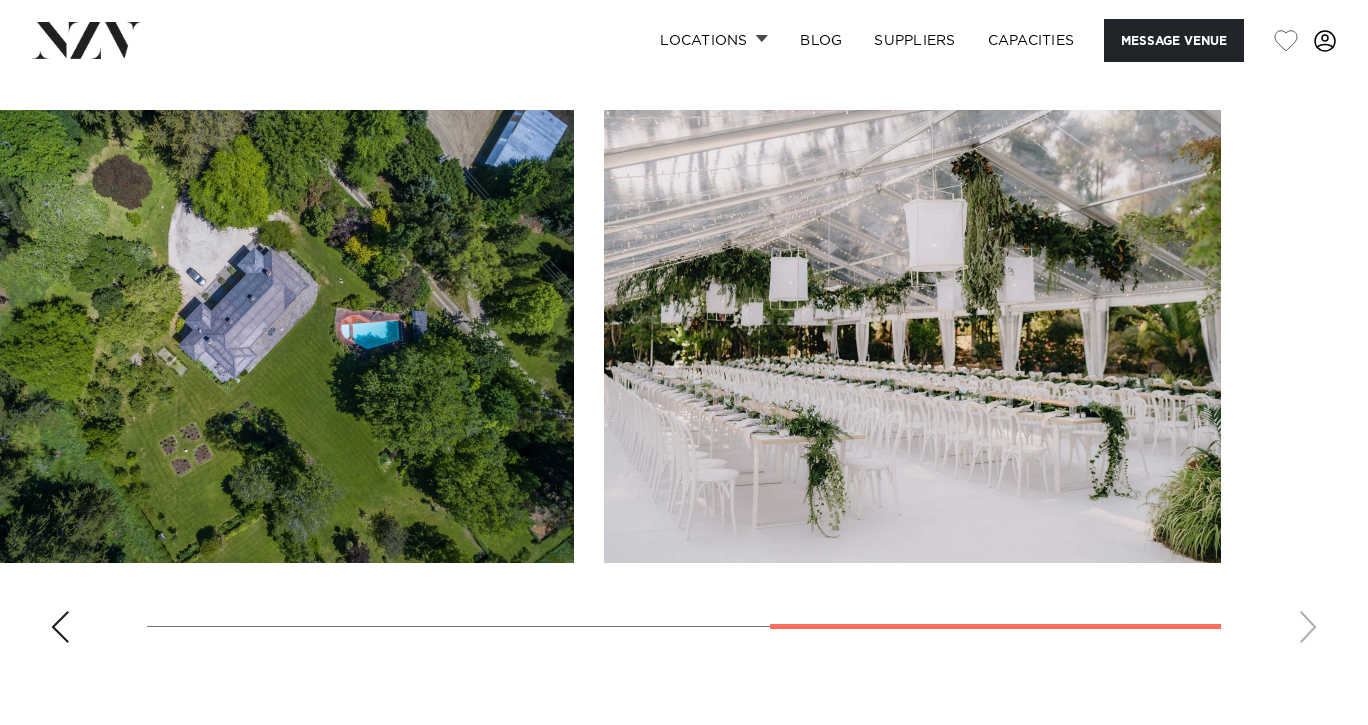 click at bounding box center (684, 384) 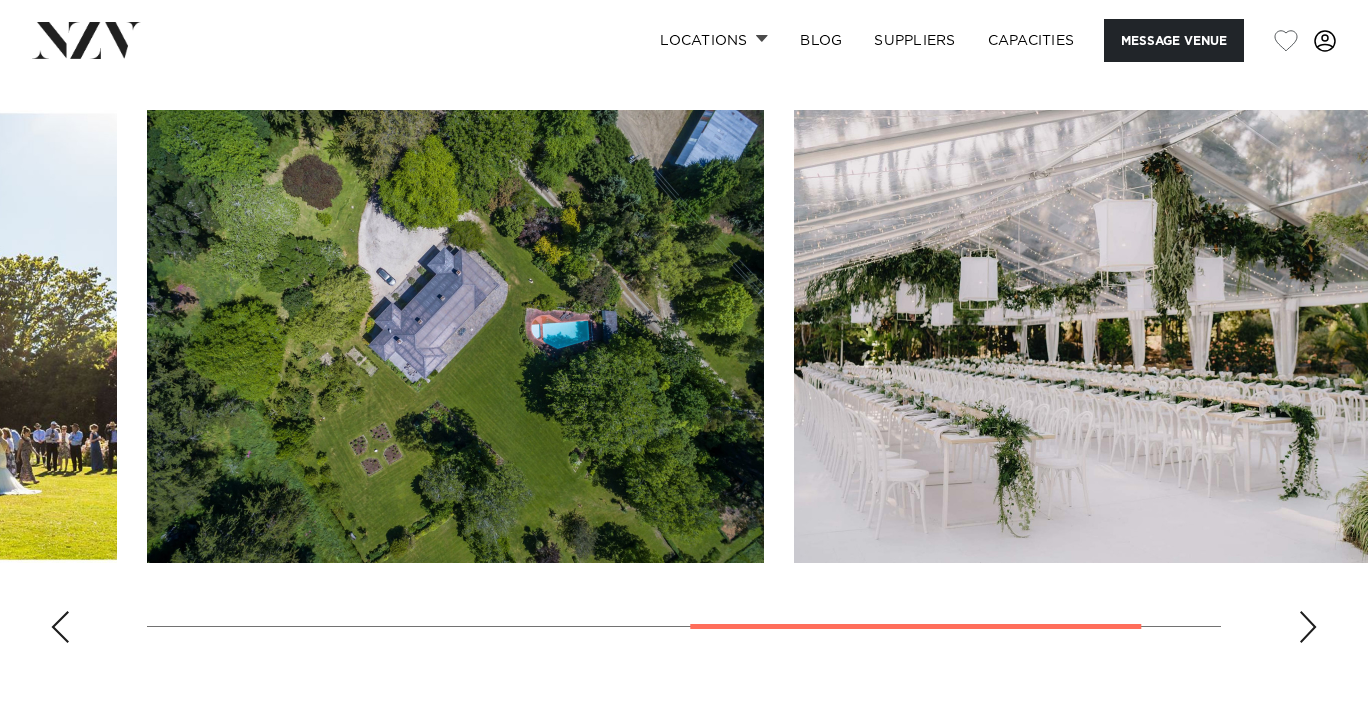 click at bounding box center (60, 627) 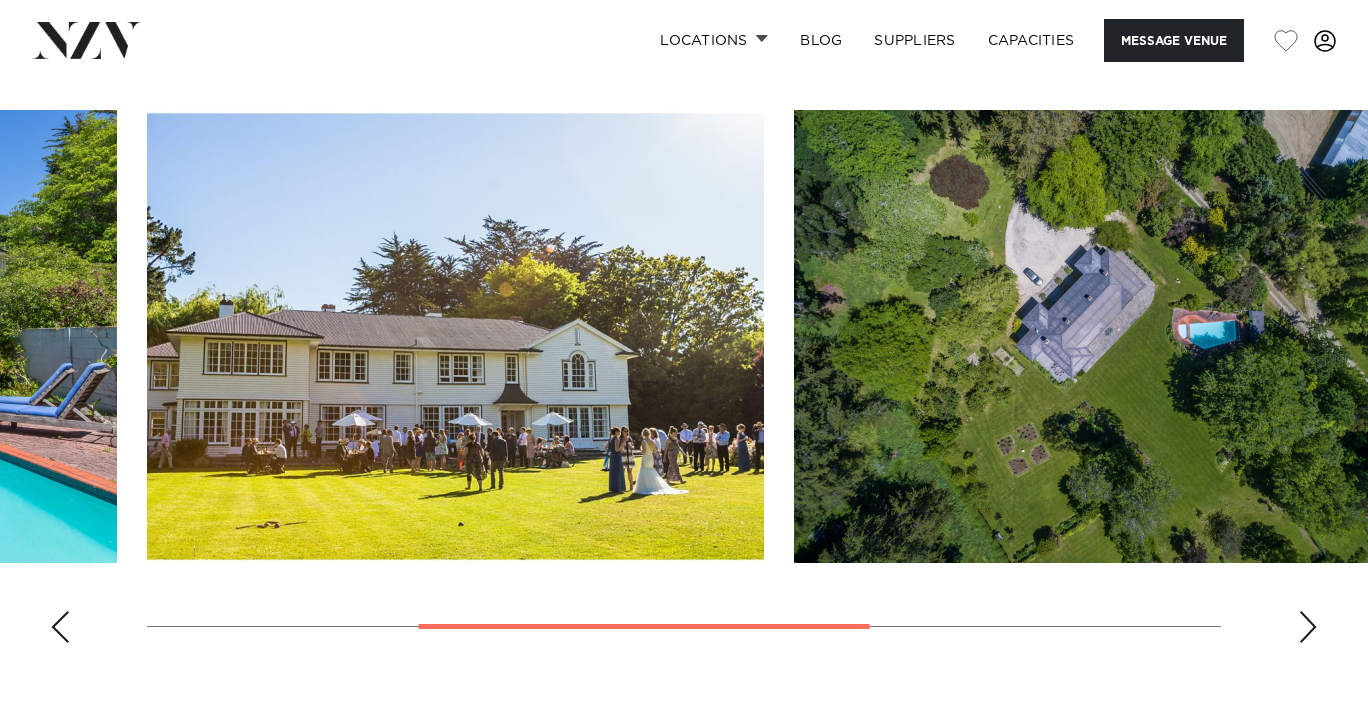 click at bounding box center [60, 627] 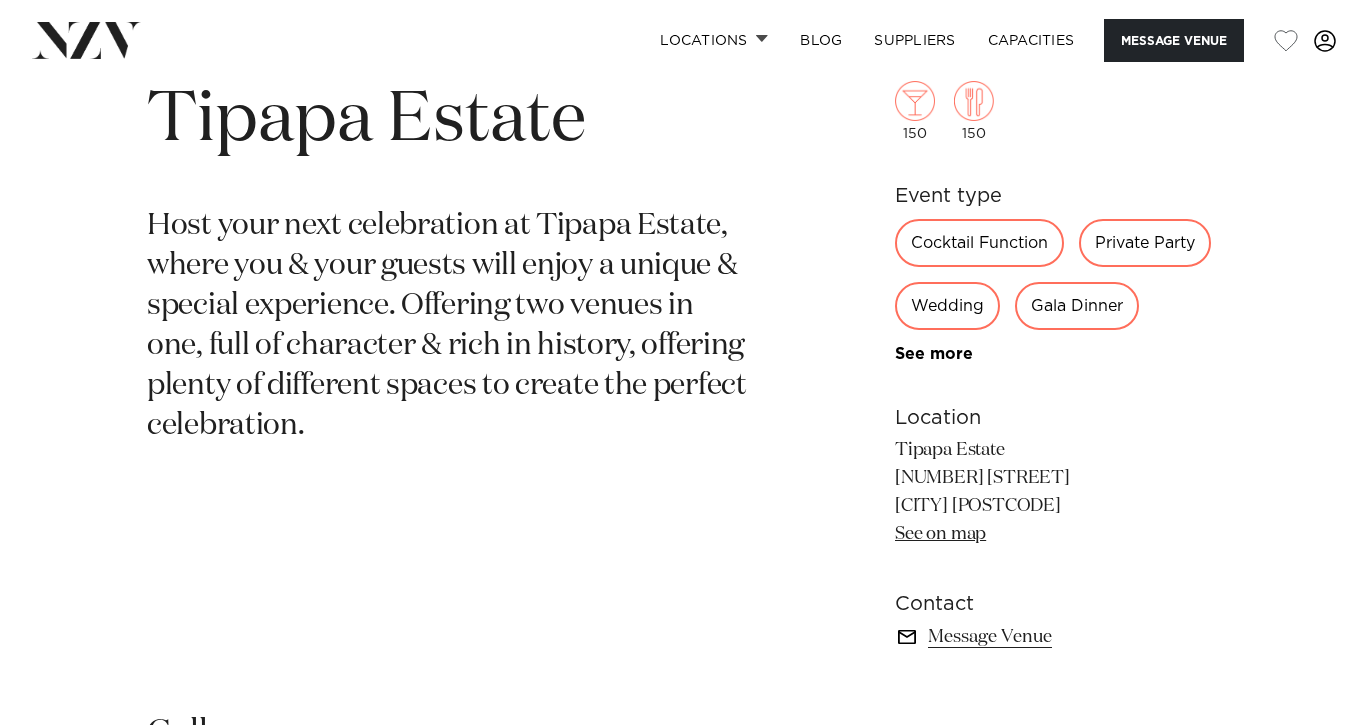 scroll, scrollTop: 679, scrollLeft: 0, axis: vertical 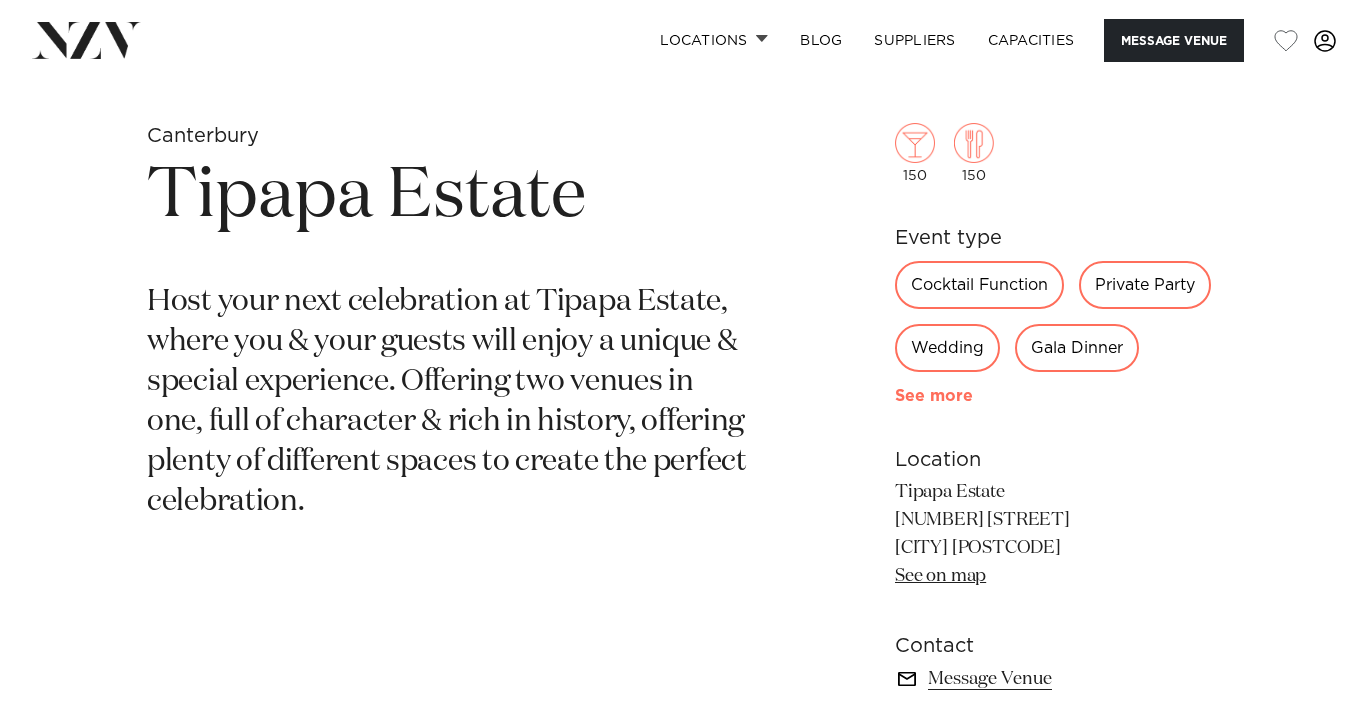 click on "See more" at bounding box center (973, 396) 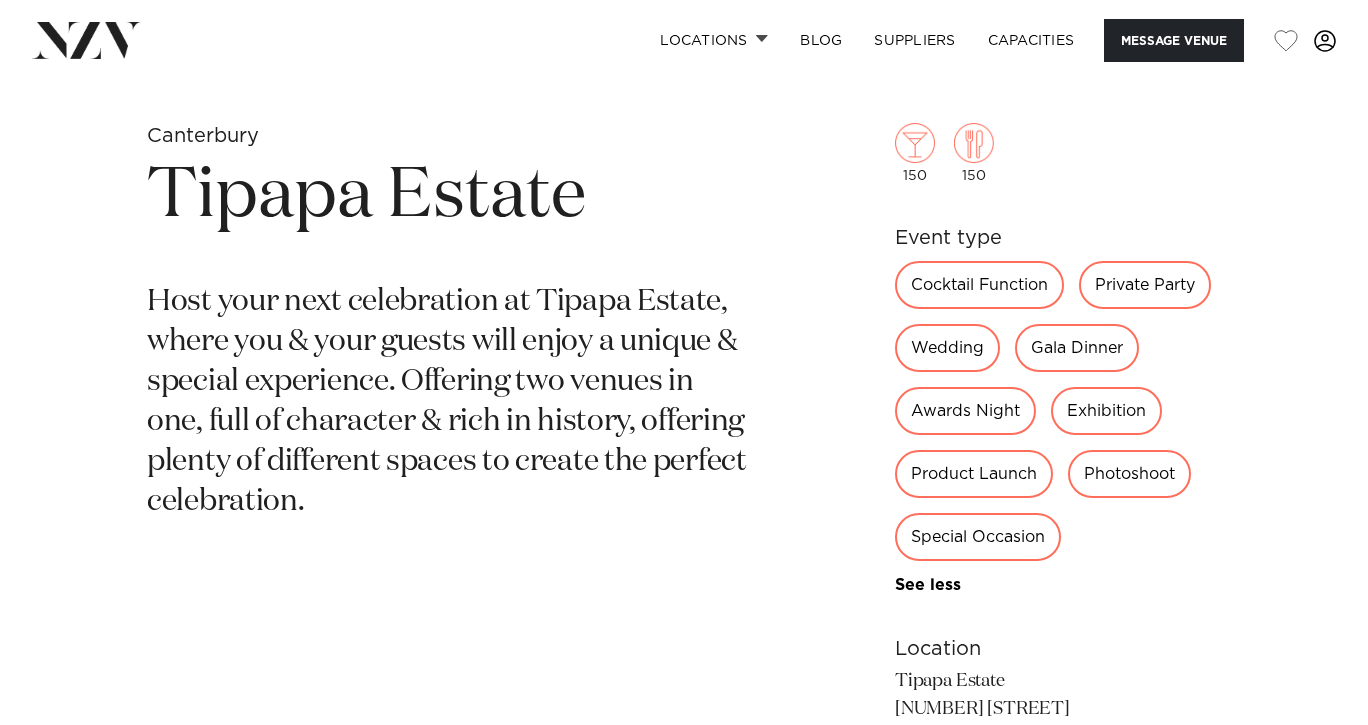 scroll, scrollTop: 0, scrollLeft: 0, axis: both 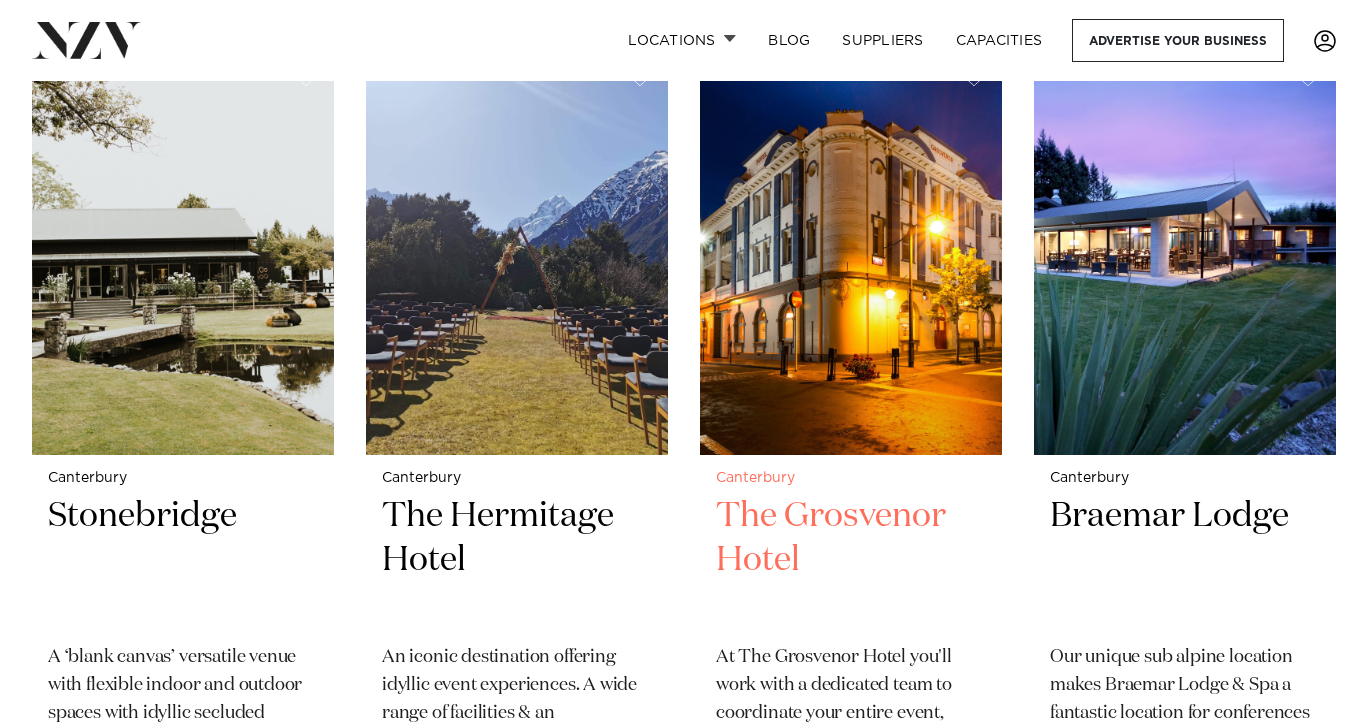 click at bounding box center (851, 251) 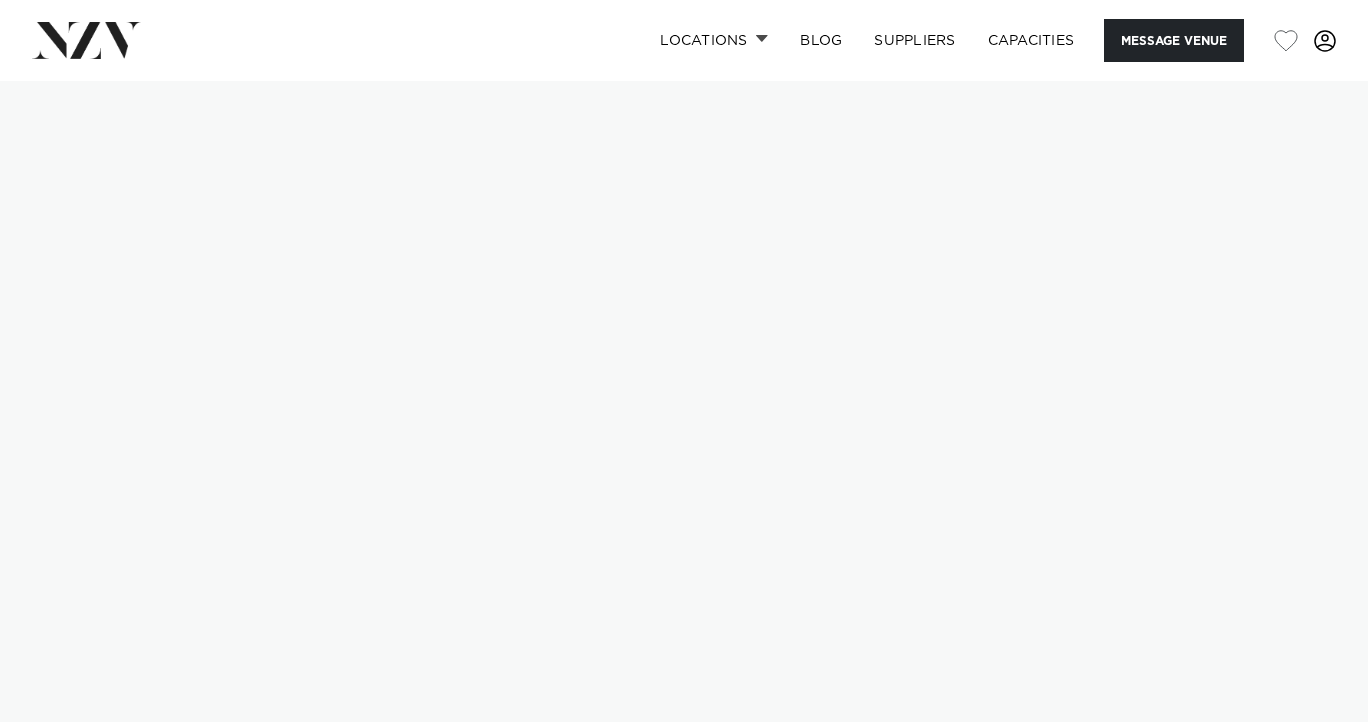 scroll, scrollTop: 0, scrollLeft: 0, axis: both 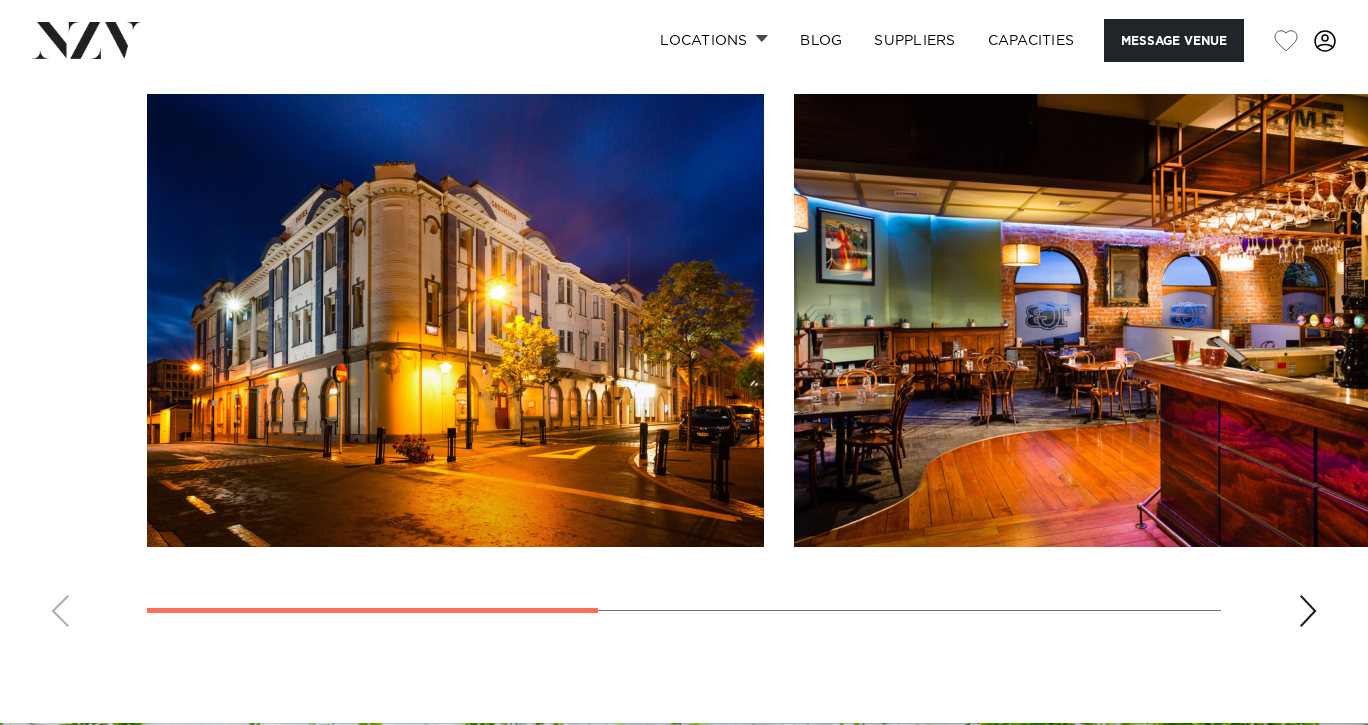 click at bounding box center (1308, 611) 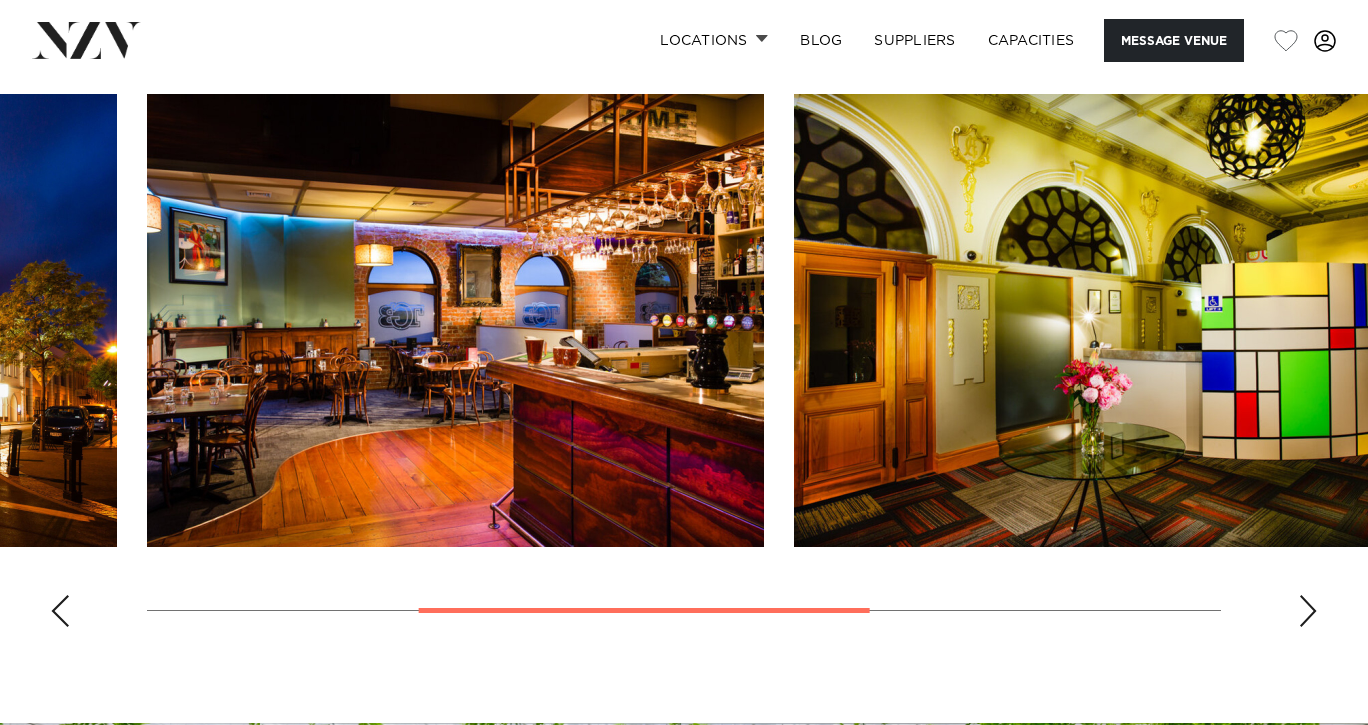 click at bounding box center (1308, 611) 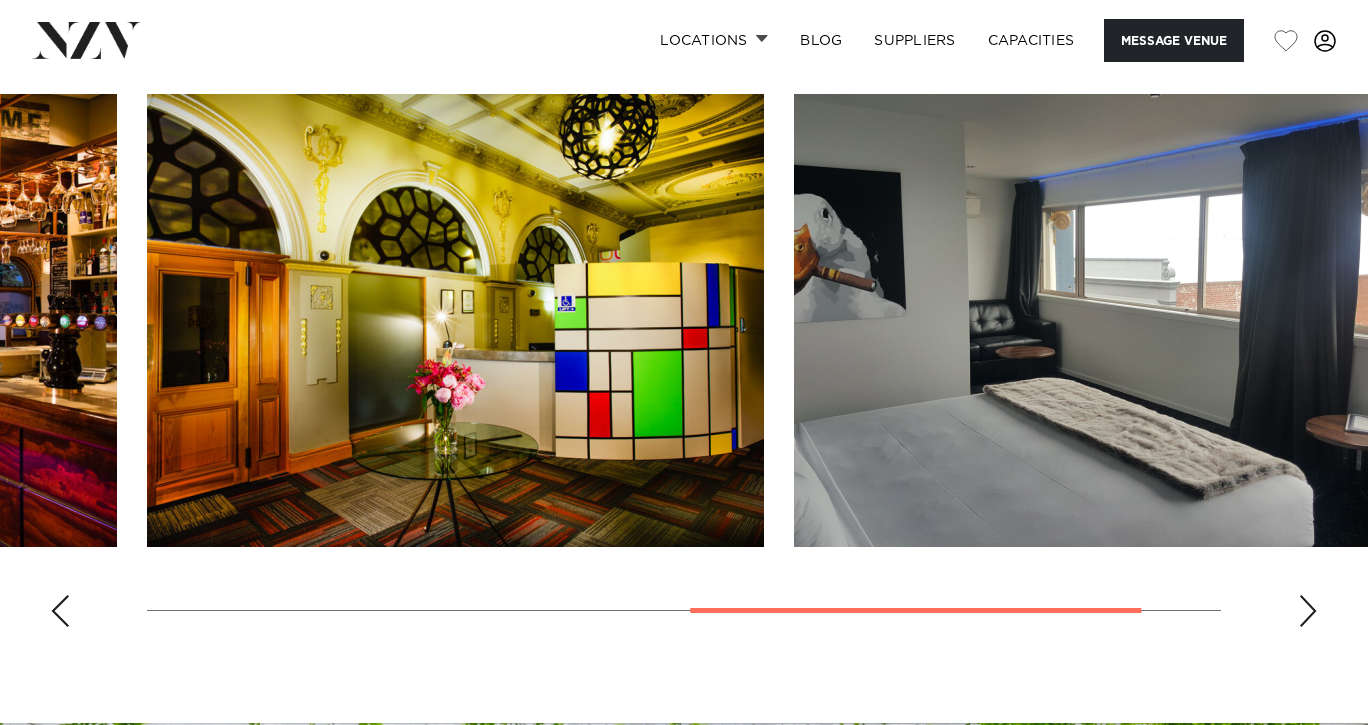 click at bounding box center (1308, 611) 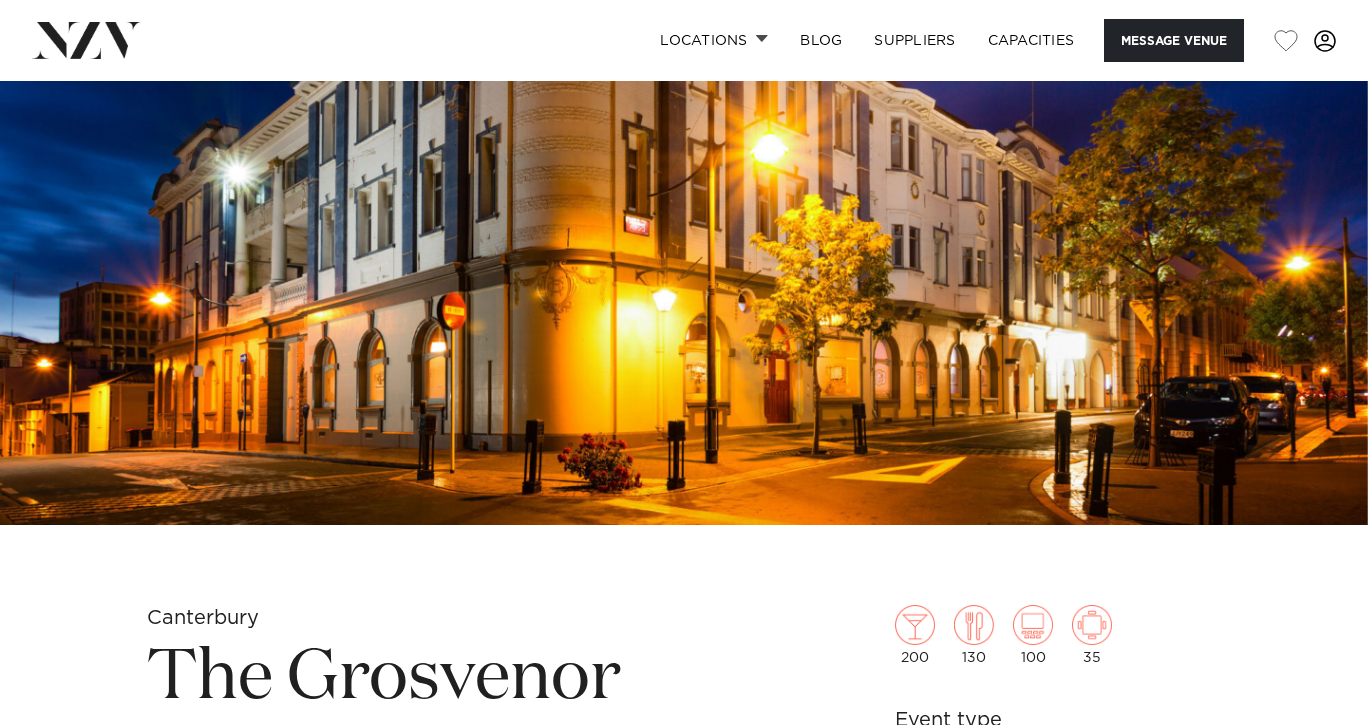 scroll, scrollTop: 0, scrollLeft: 0, axis: both 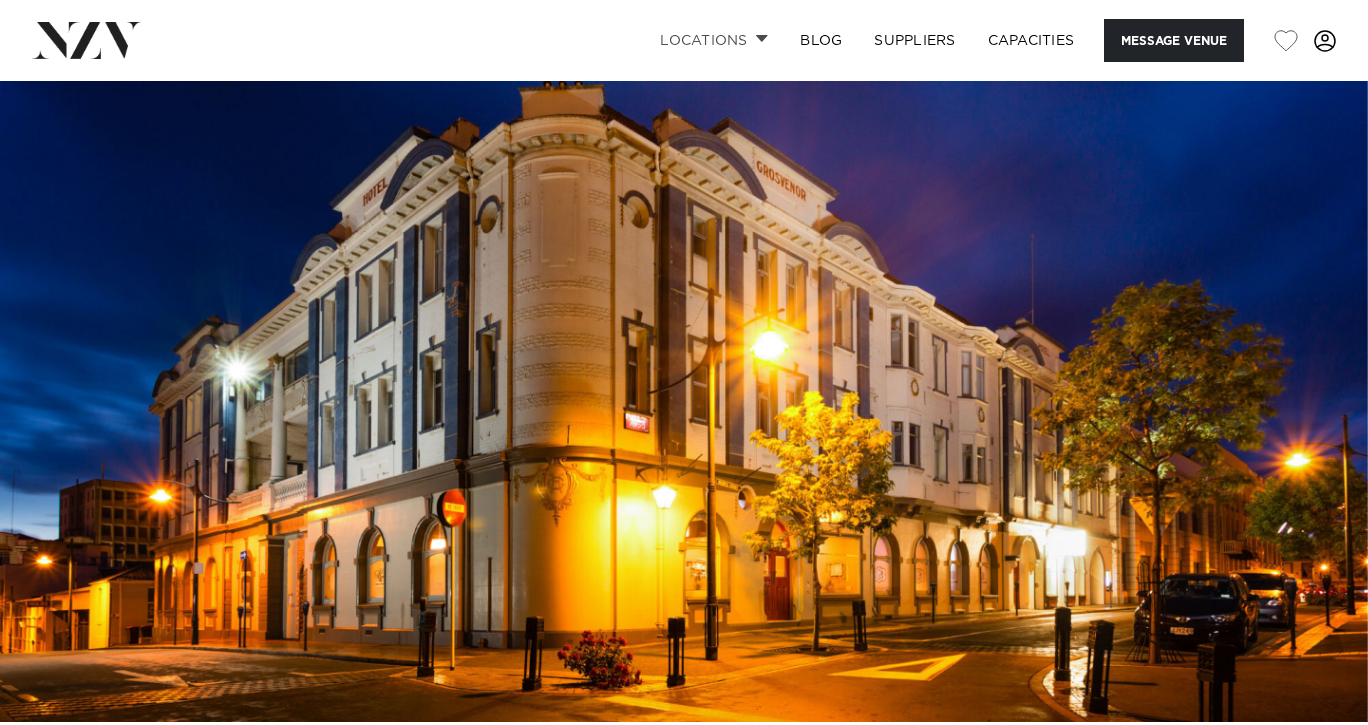 click on "Locations" at bounding box center (714, 40) 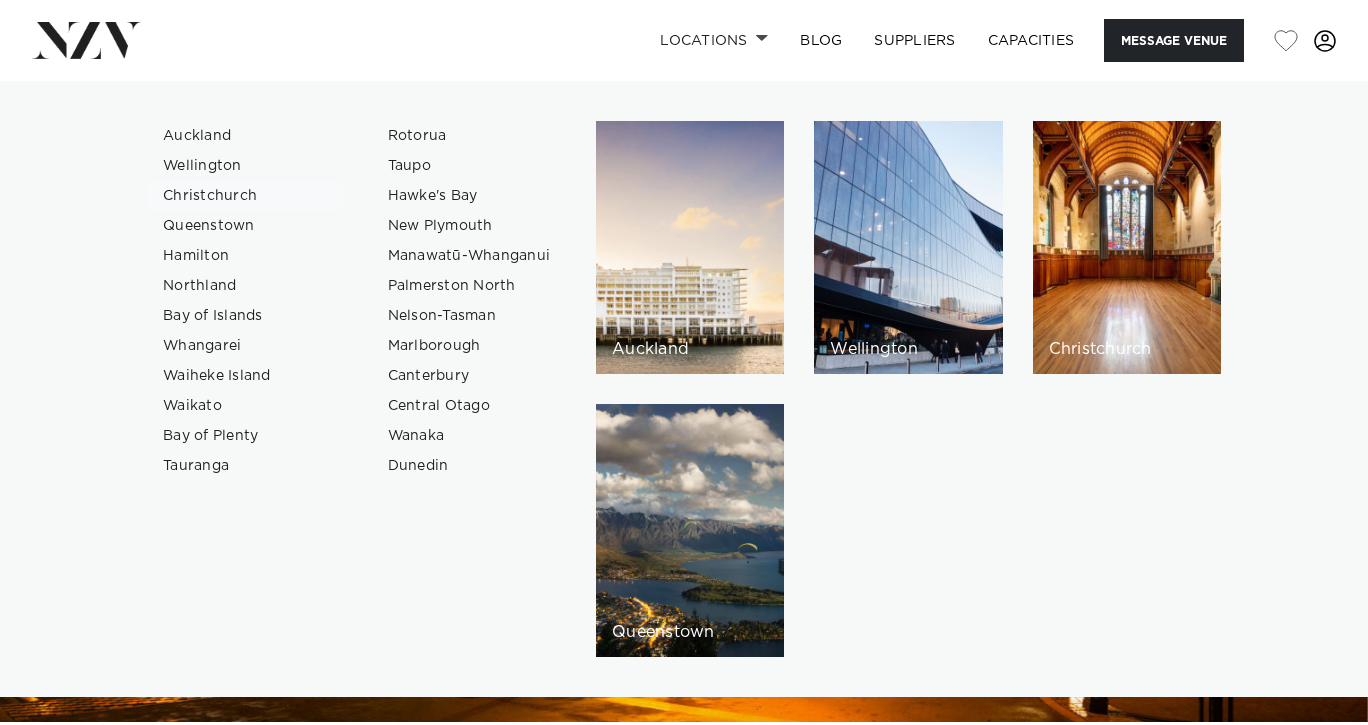 click on "Christchurch" at bounding box center [244, 196] 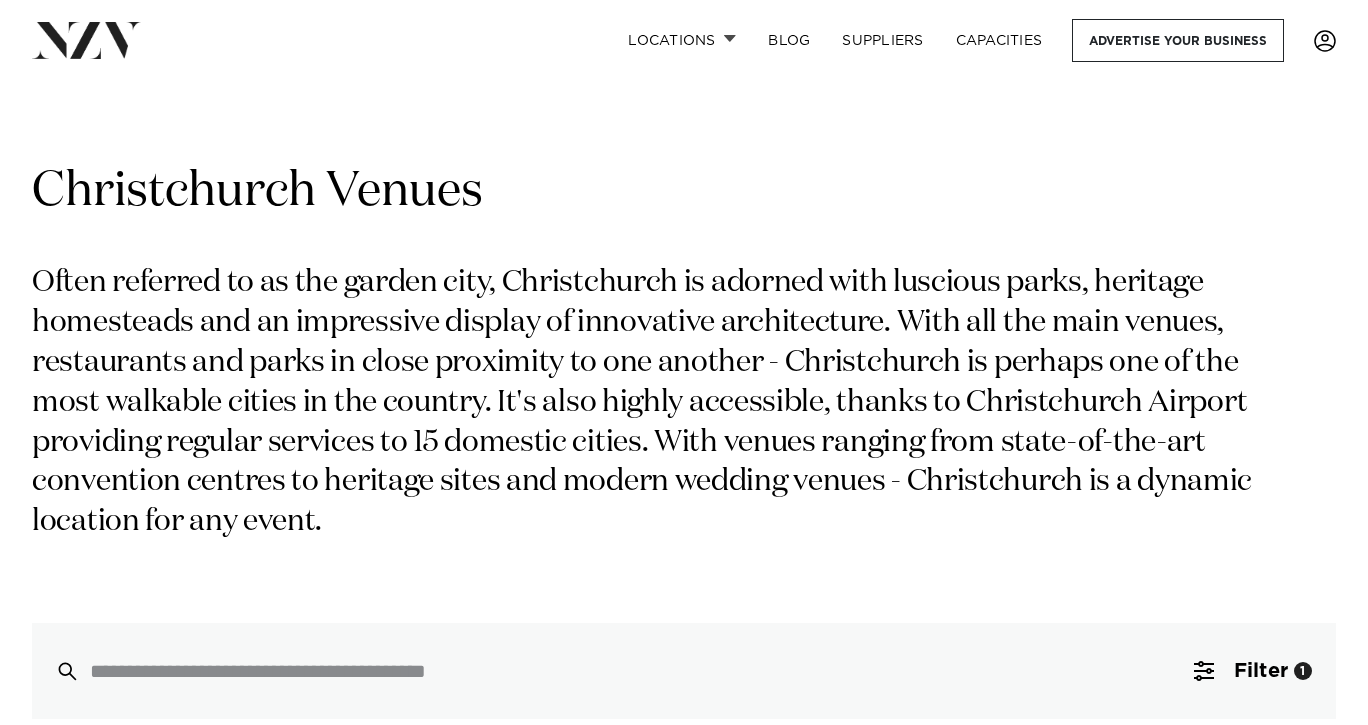 scroll, scrollTop: 0, scrollLeft: 0, axis: both 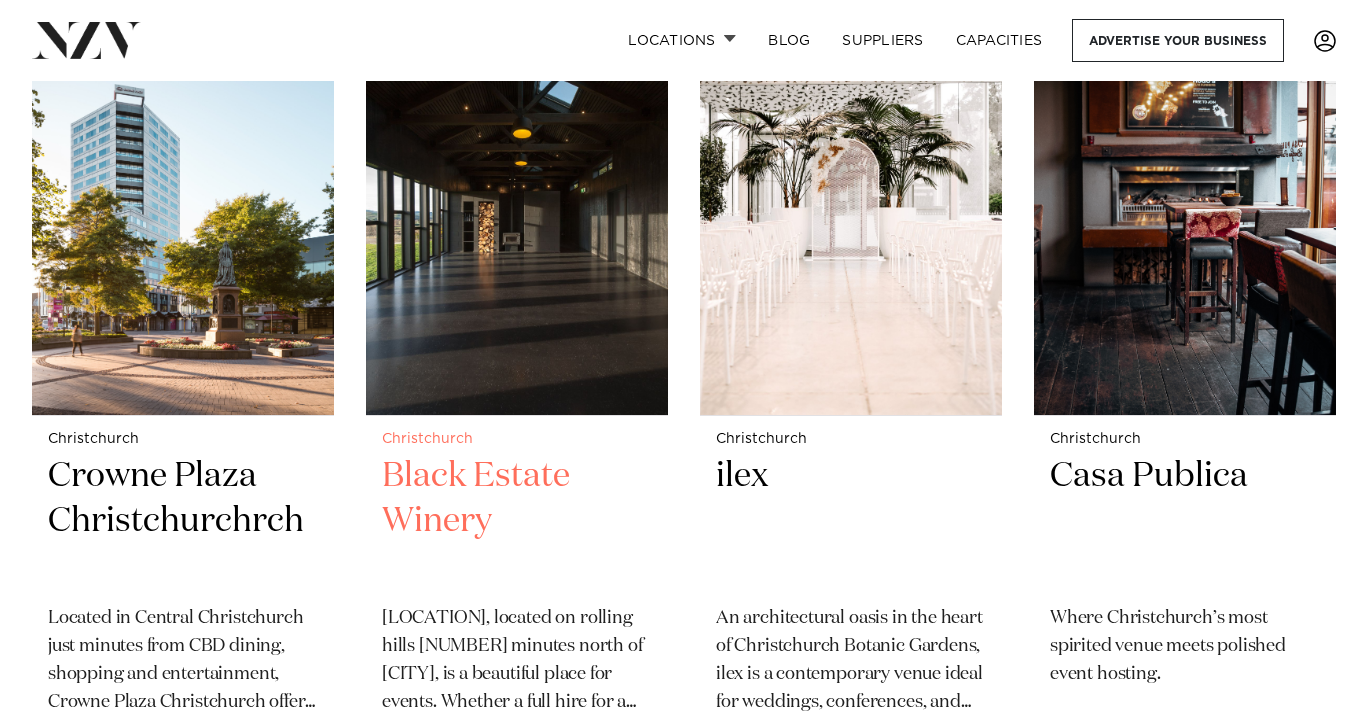 click at bounding box center [517, 212] 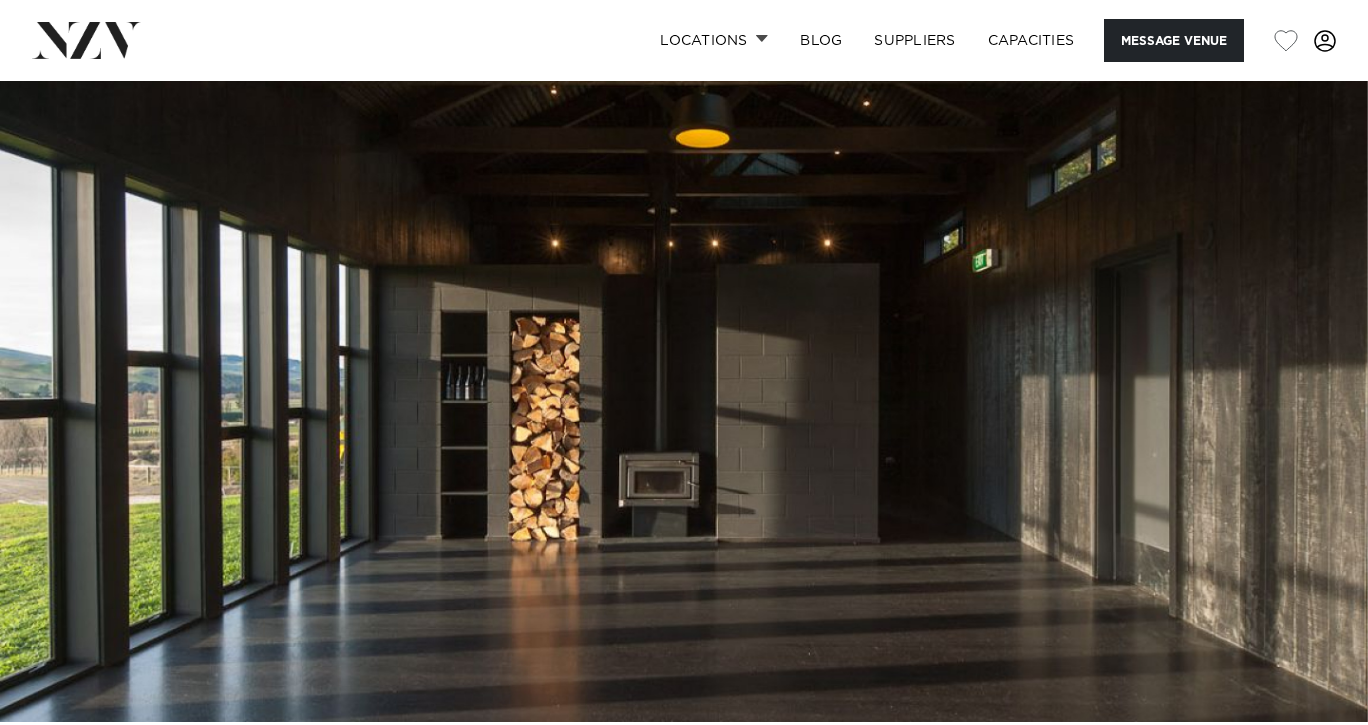 scroll, scrollTop: 0, scrollLeft: 0, axis: both 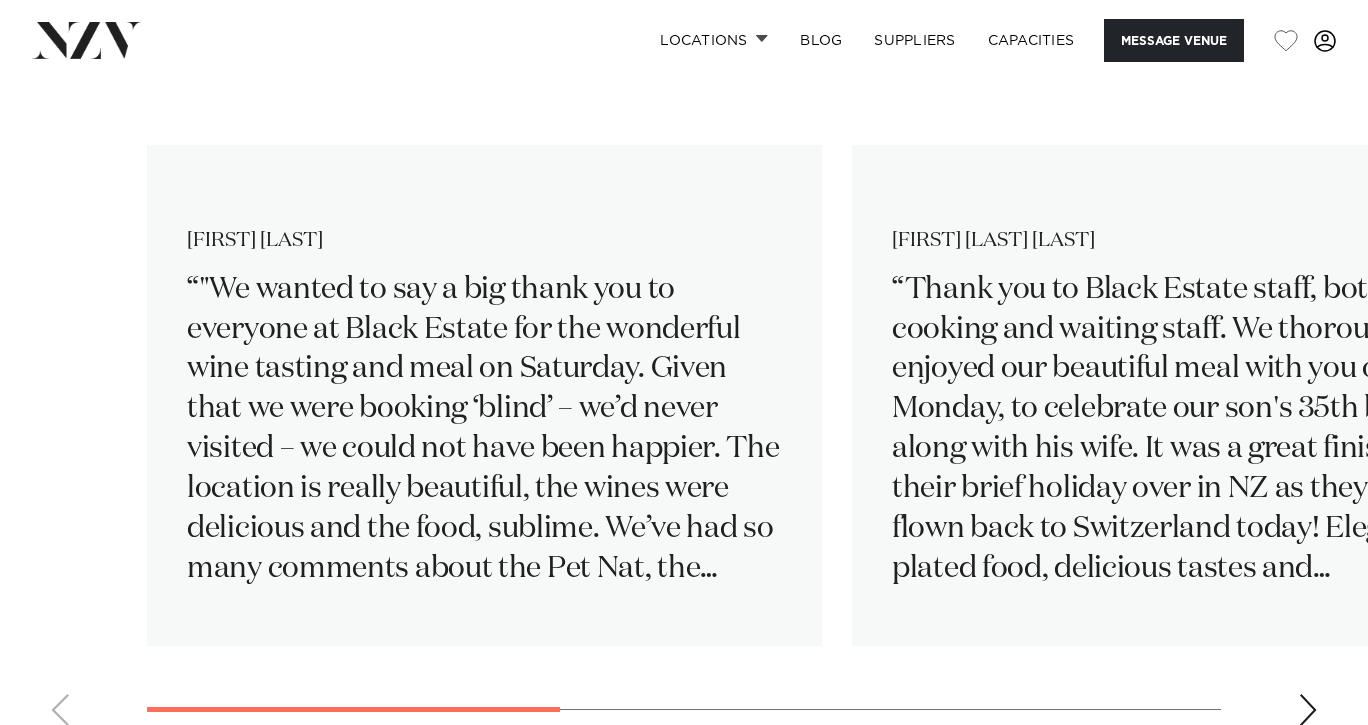 click on "Karen Bremmer
"We wanted to say a big thank you to everyone at Black Estate for the wonderful wine tasting and meal on Saturday.
Given that we were booking ‘blind’ – we’d never visited – we could not have been happier. The location is really beautiful, the wines were delicious and the food, sublime. We’ve had so many comments about the Pet Nat, the reds… and pretty much every dish that was served! (our sincere compliments to your chef and their team).
Thank you to the staff who looked after us, and also for letting us relax outside until the bus came to pick people up; we really appreciated that offer and it was a lovely way to end our celebrations.
Finally, thanks for coordinating things from a distance – never easy, but again, we could not be happier with how our day turned out"" at bounding box center [684, 418] 